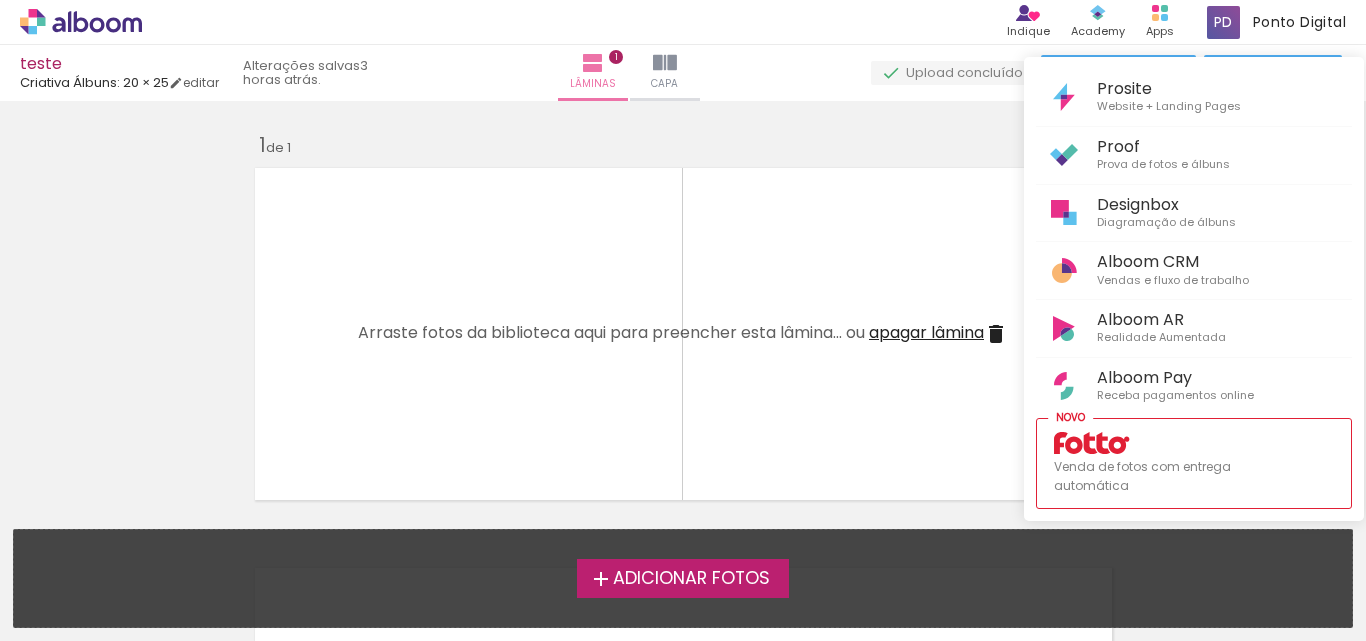 scroll, scrollTop: 0, scrollLeft: 0, axis: both 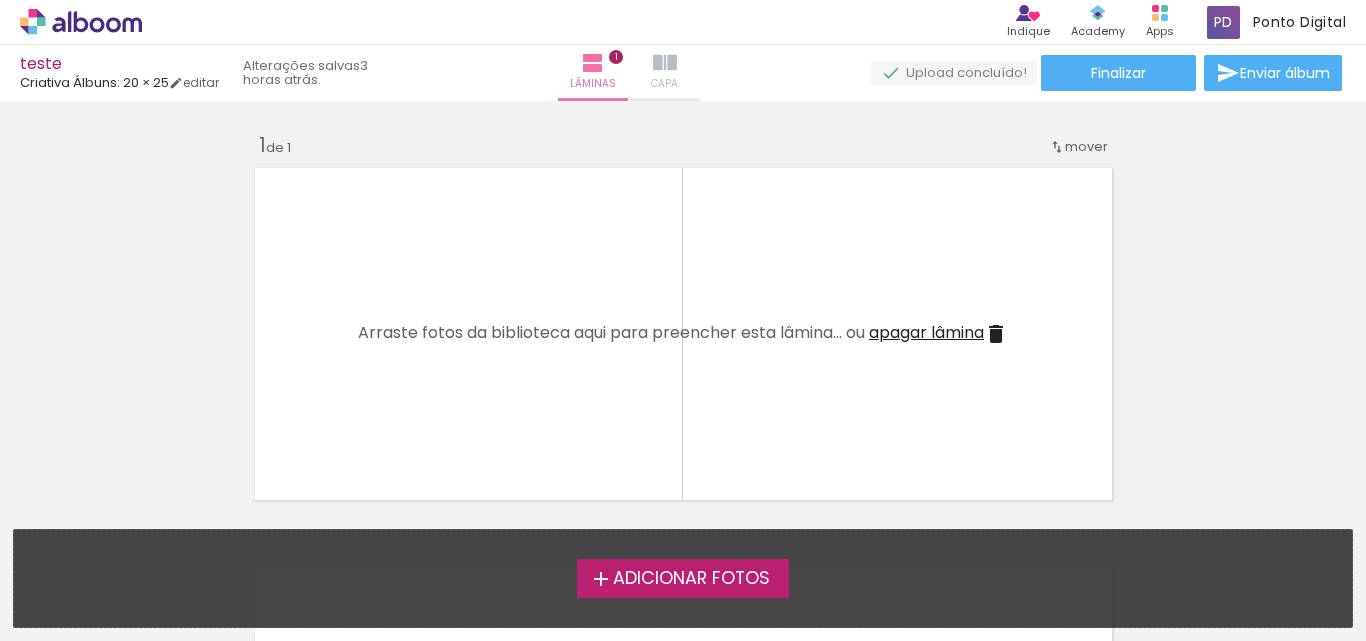 click at bounding box center (665, 63) 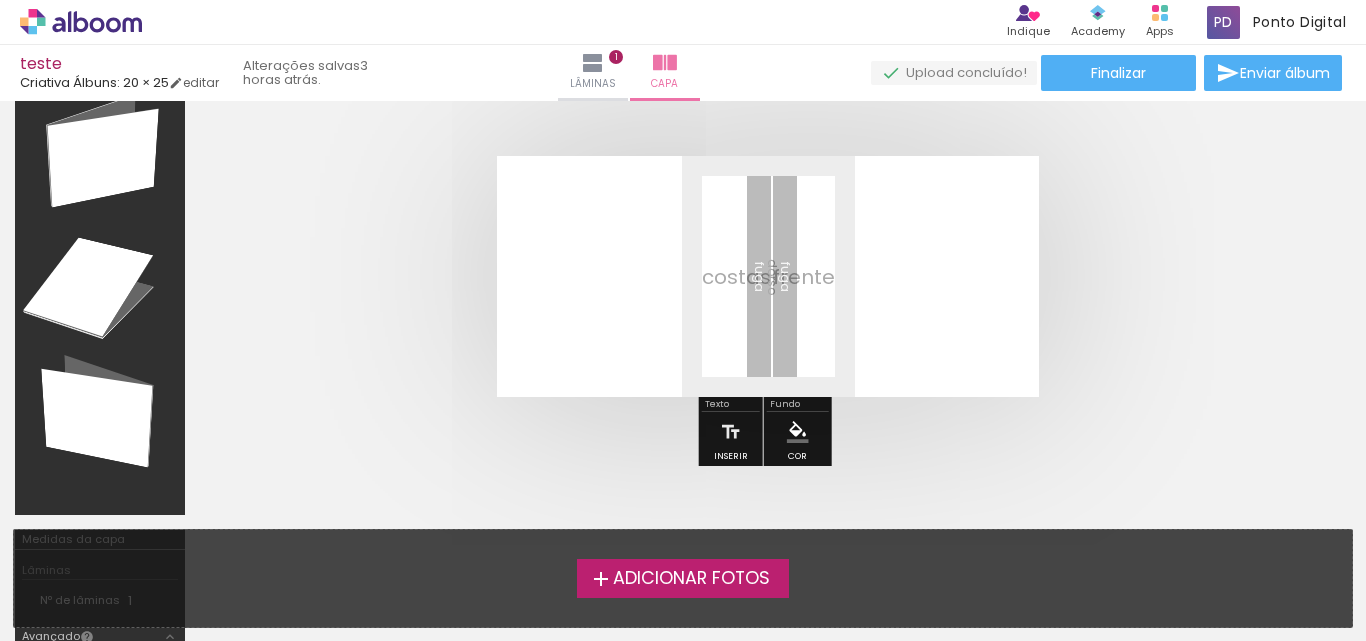 scroll, scrollTop: 100, scrollLeft: 0, axis: vertical 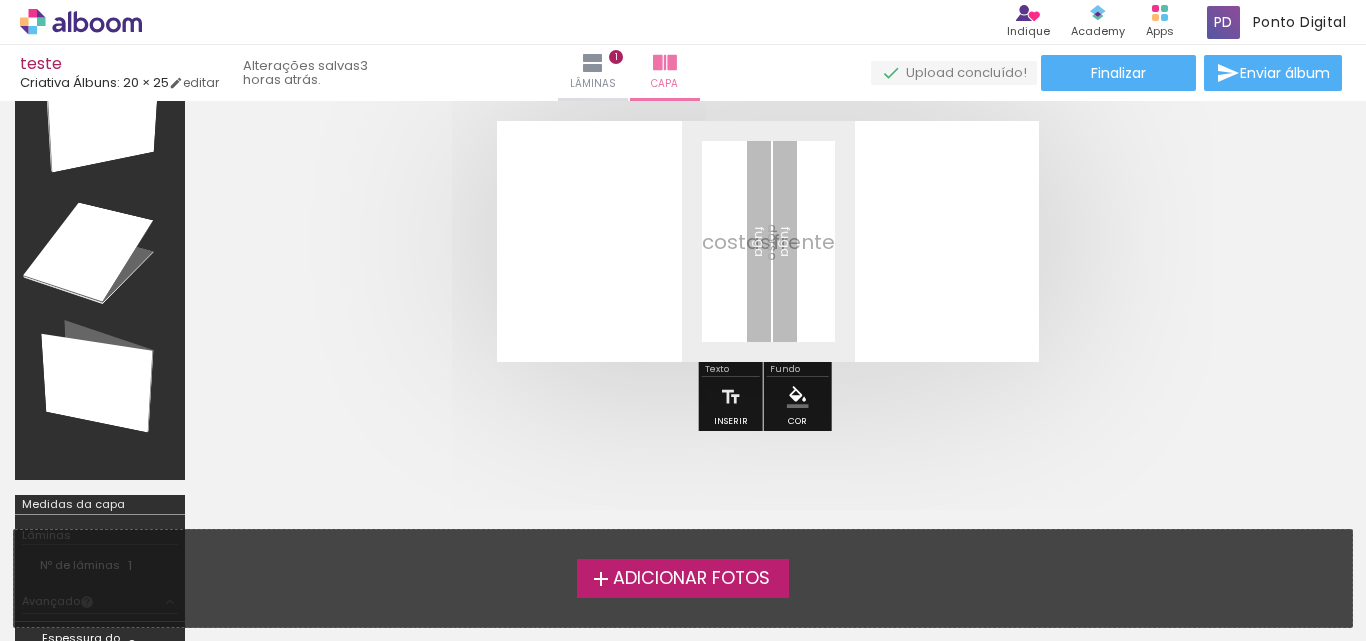 click at bounding box center [100, 258] 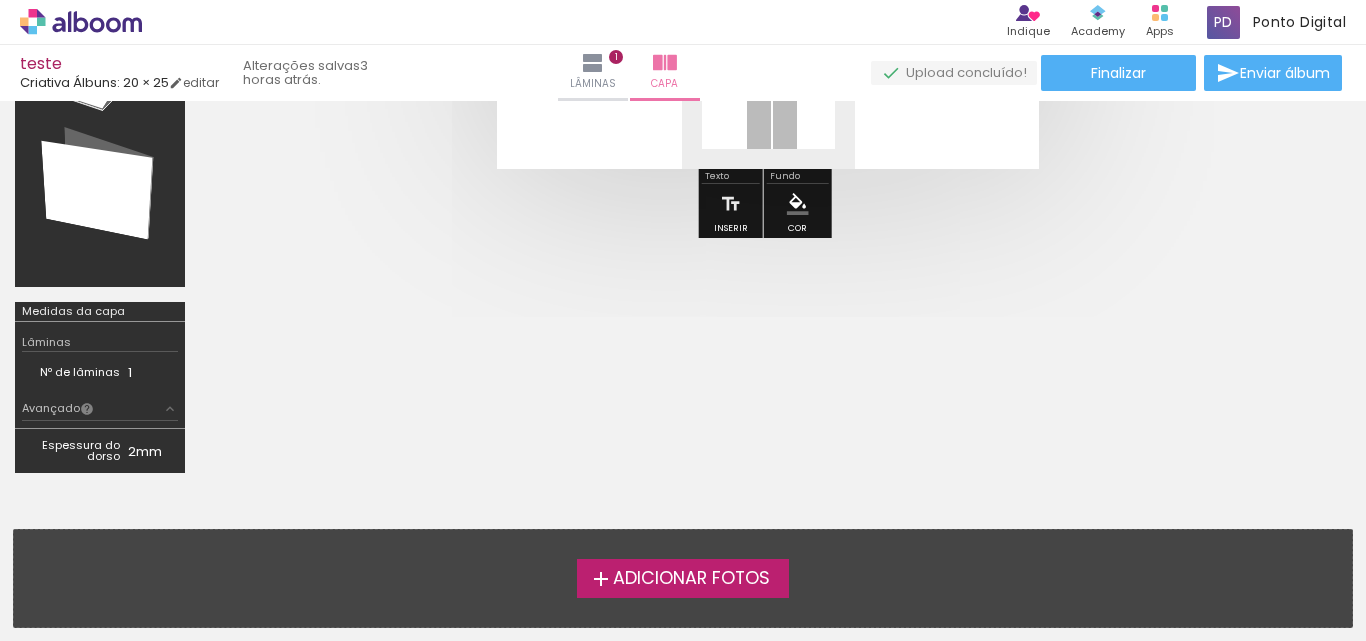 scroll, scrollTop: 300, scrollLeft: 0, axis: vertical 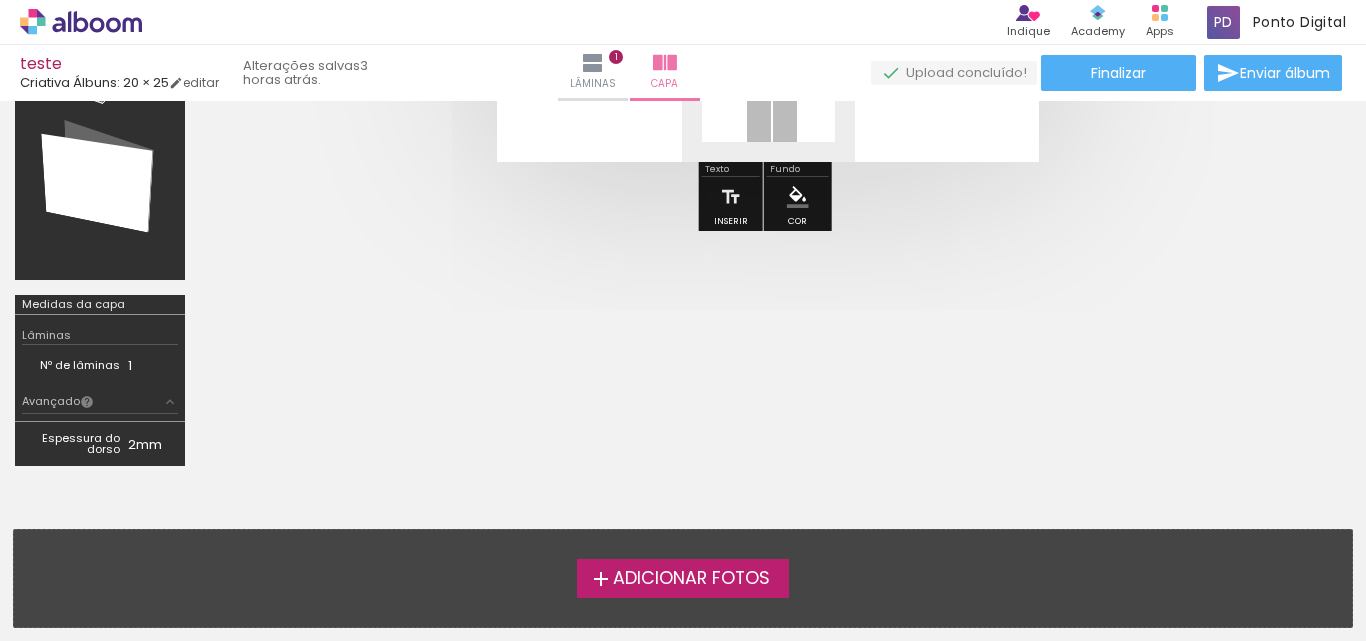 click on "Nº de lâminas" at bounding box center (75, 365) 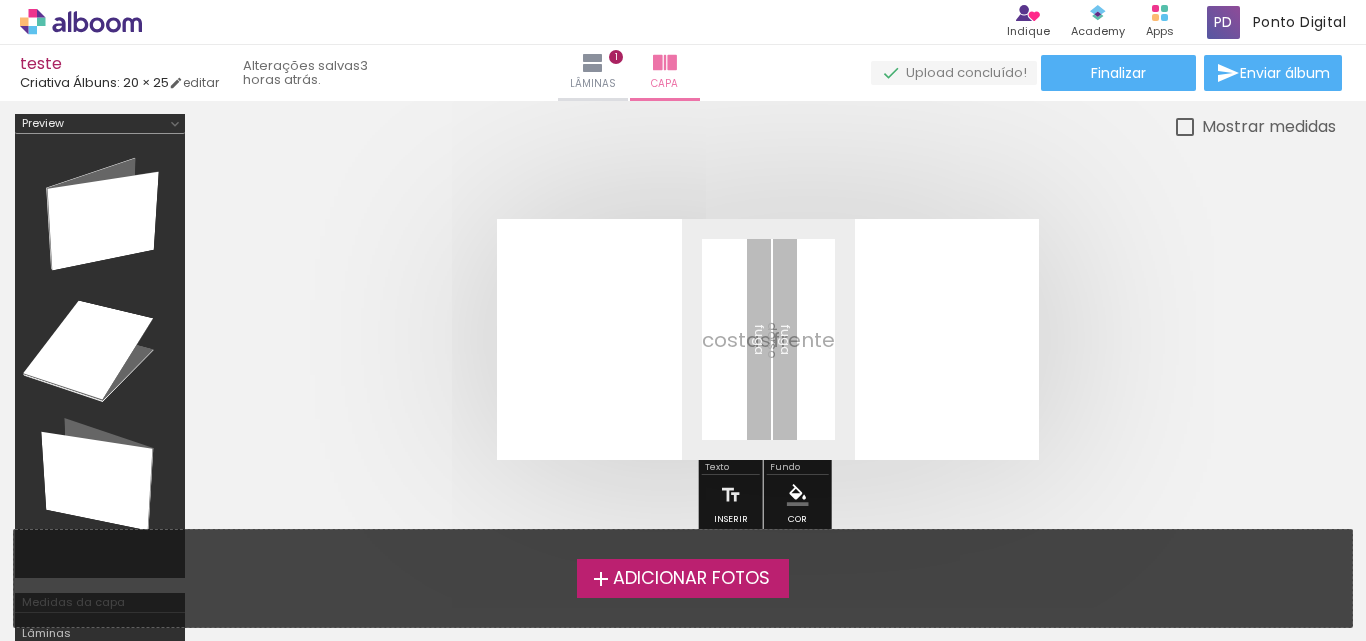 scroll, scrollTop: 0, scrollLeft: 0, axis: both 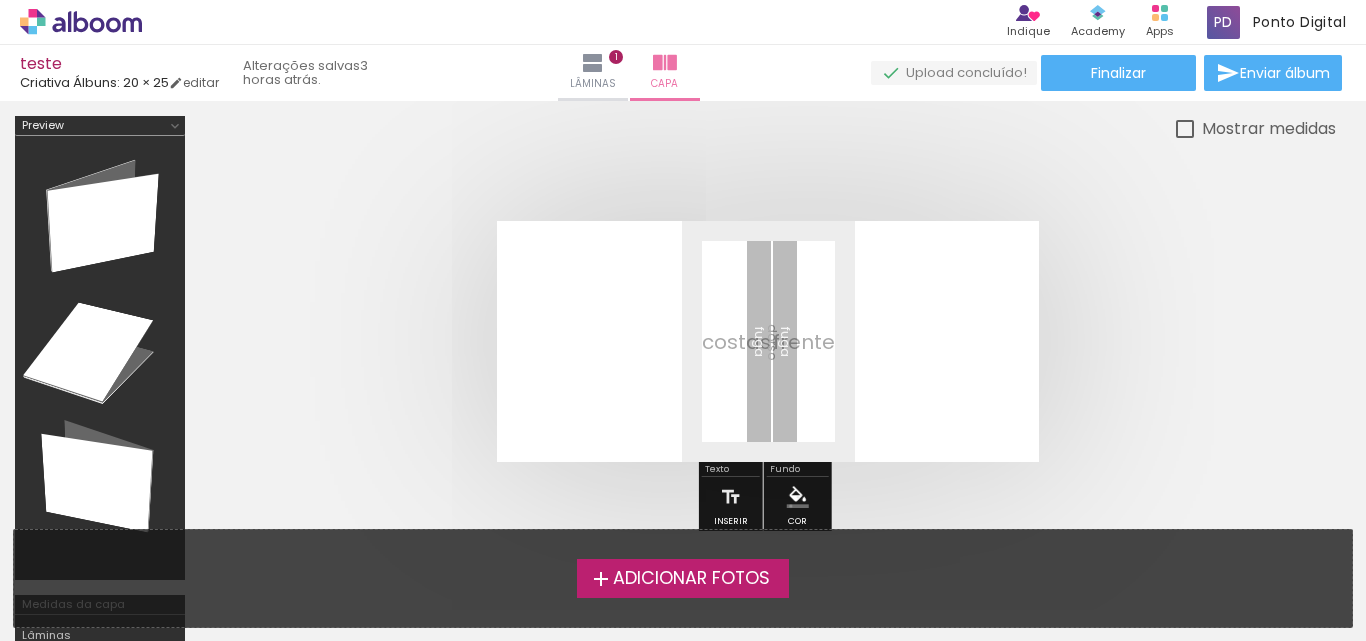 click at bounding box center (798, 497) 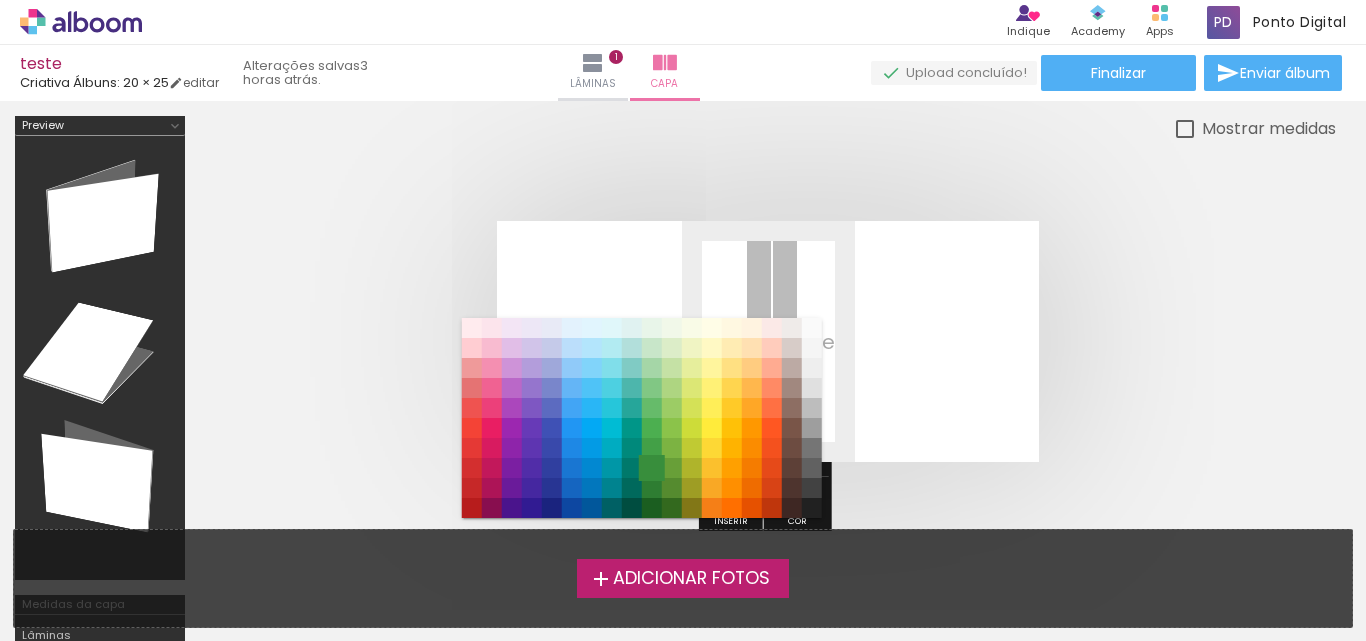 click on "#388e3c" at bounding box center (651, 468) 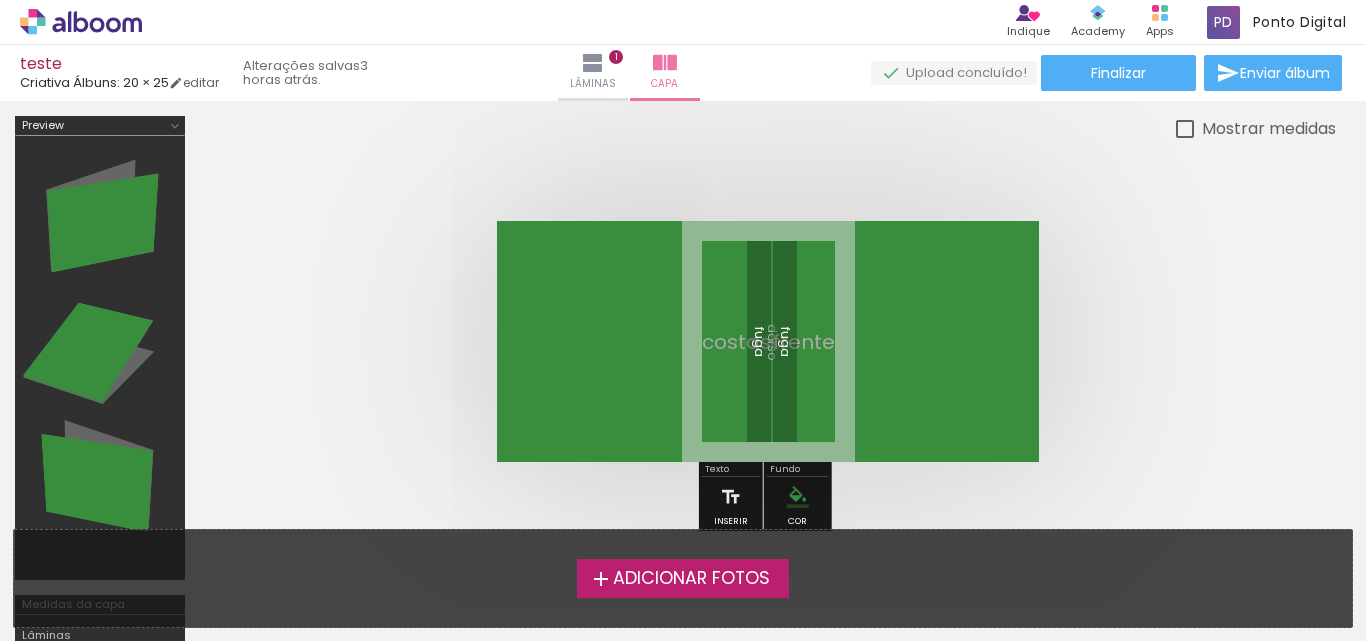 click at bounding box center [1185, 129] 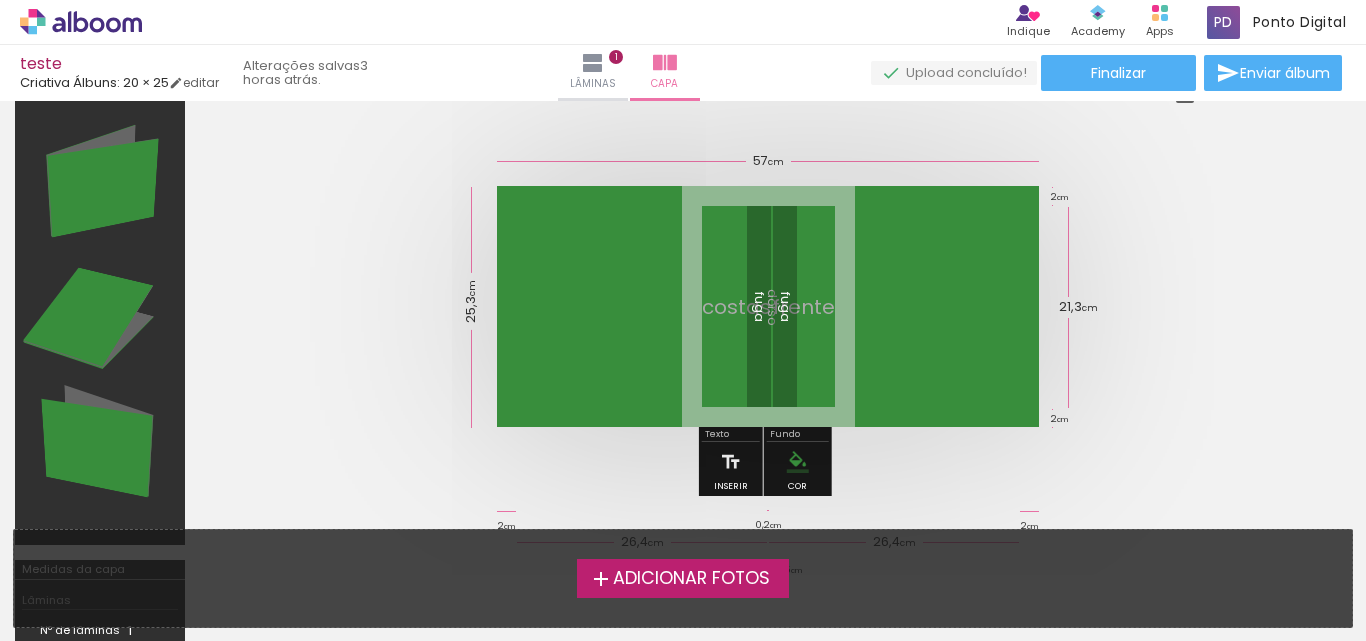 scroll, scrollTop: 0, scrollLeft: 0, axis: both 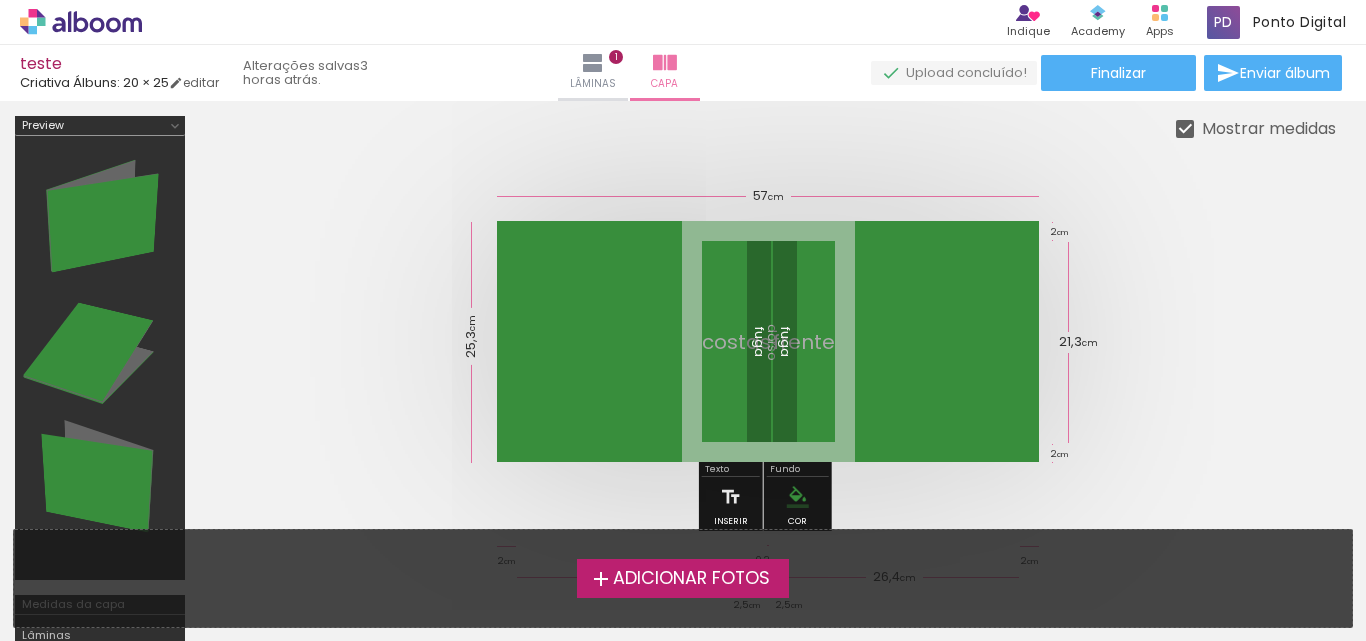 click at bounding box center [100, 358] 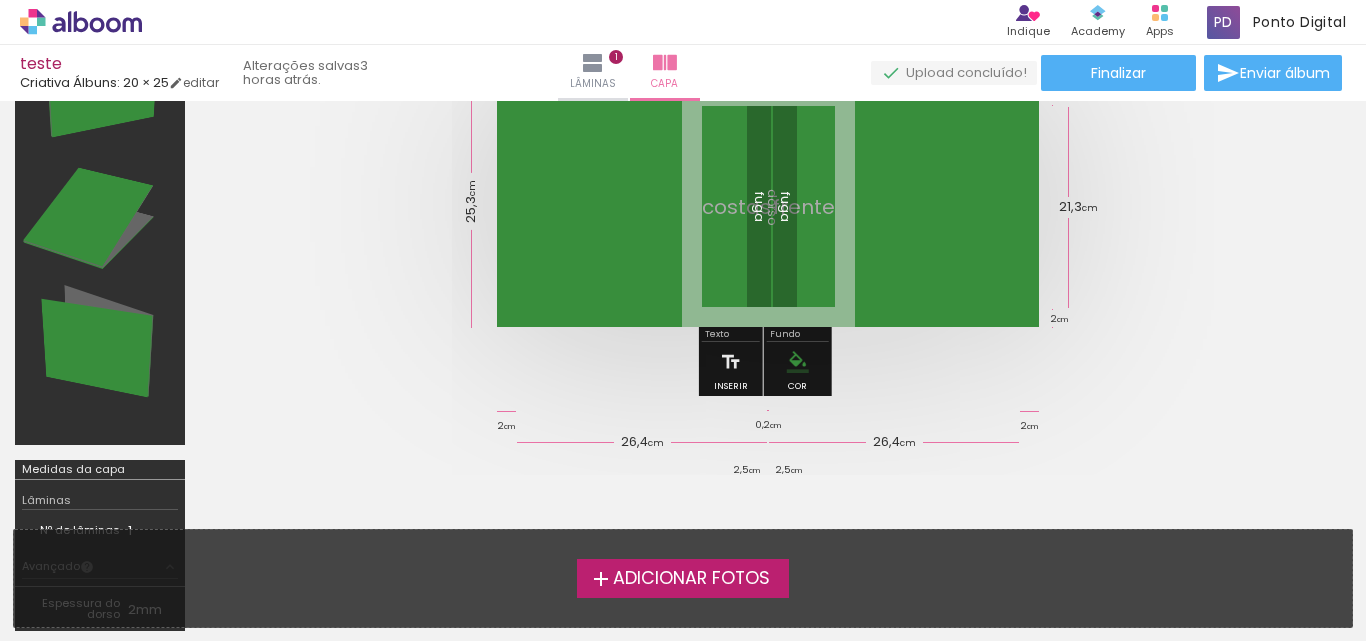scroll, scrollTop: 200, scrollLeft: 0, axis: vertical 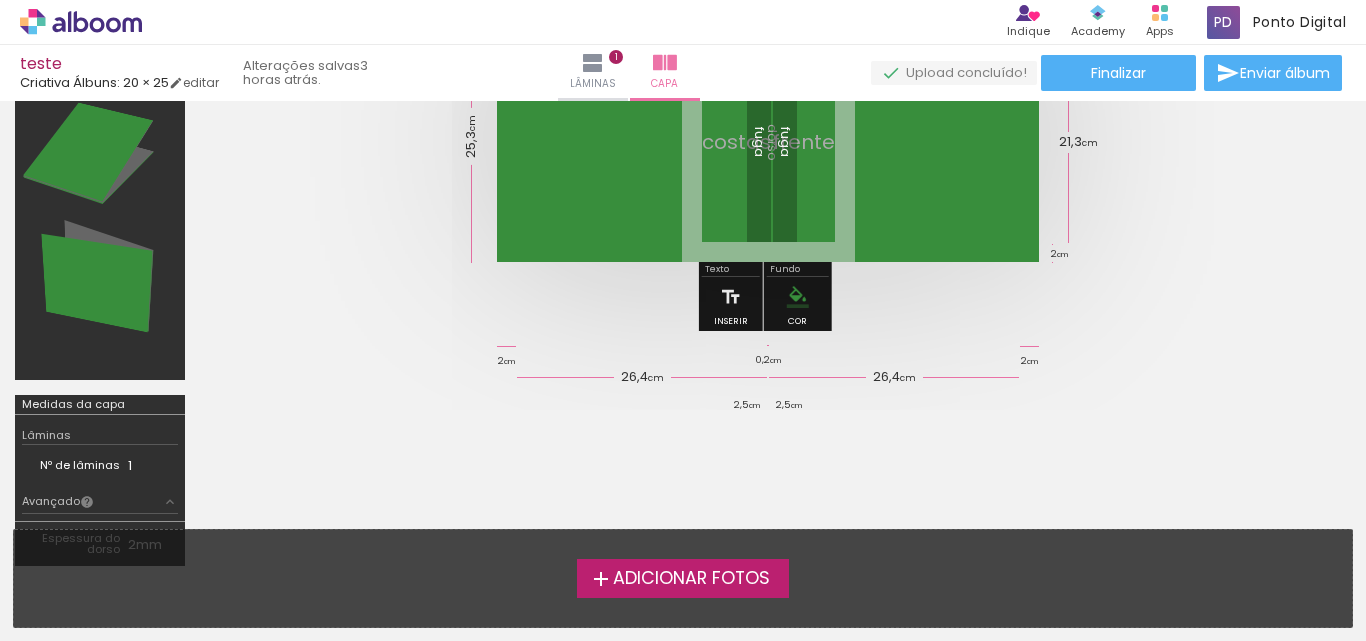 click on "Adicionar Fotos" at bounding box center [691, 579] 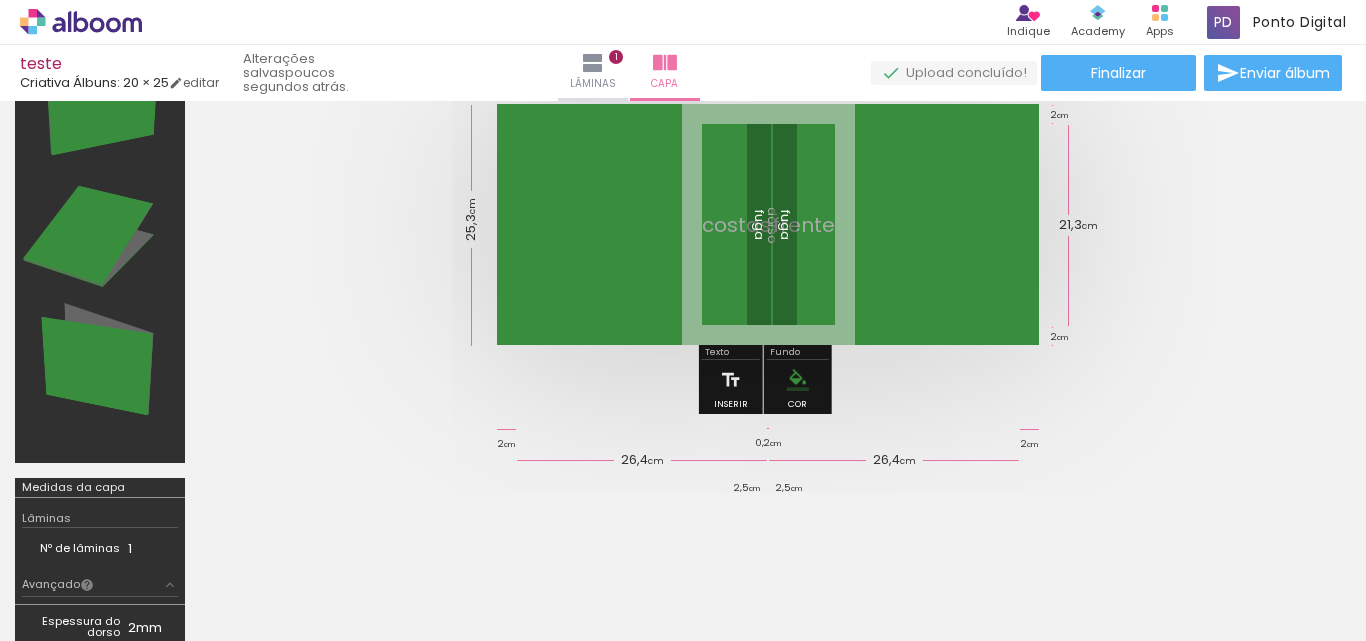 scroll, scrollTop: 100, scrollLeft: 0, axis: vertical 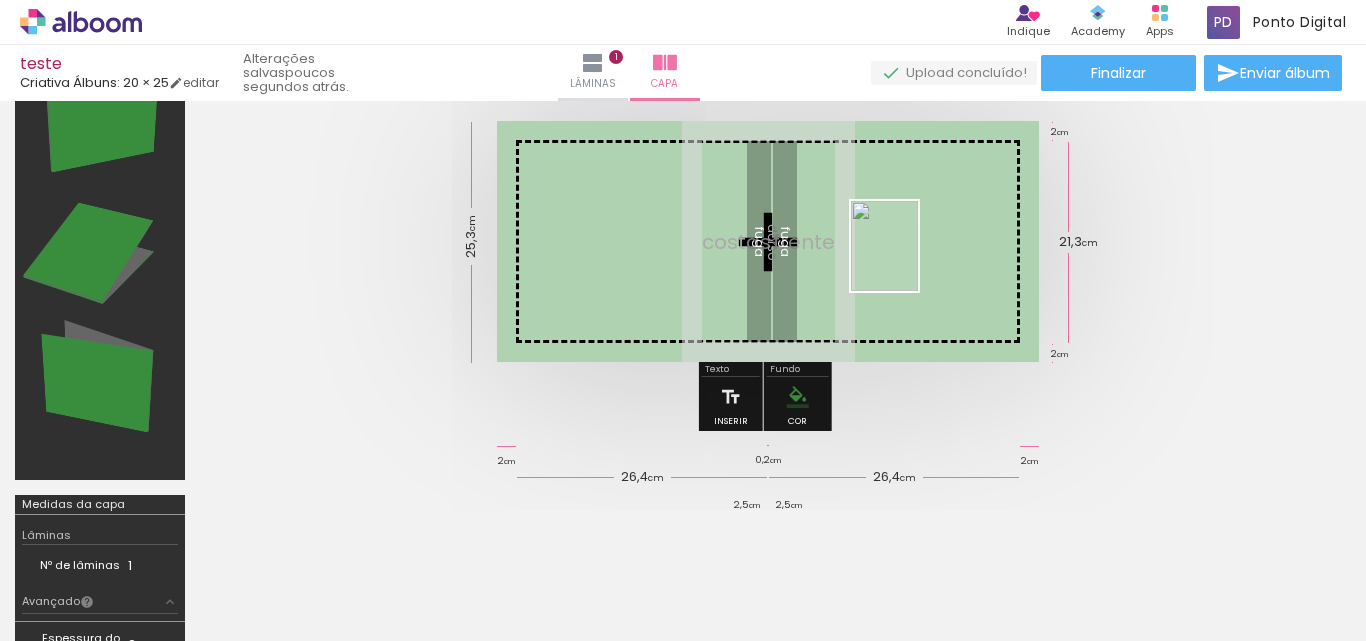 drag, startPoint x: 201, startPoint y: 567, endPoint x: 911, endPoint y: 261, distance: 773.1339 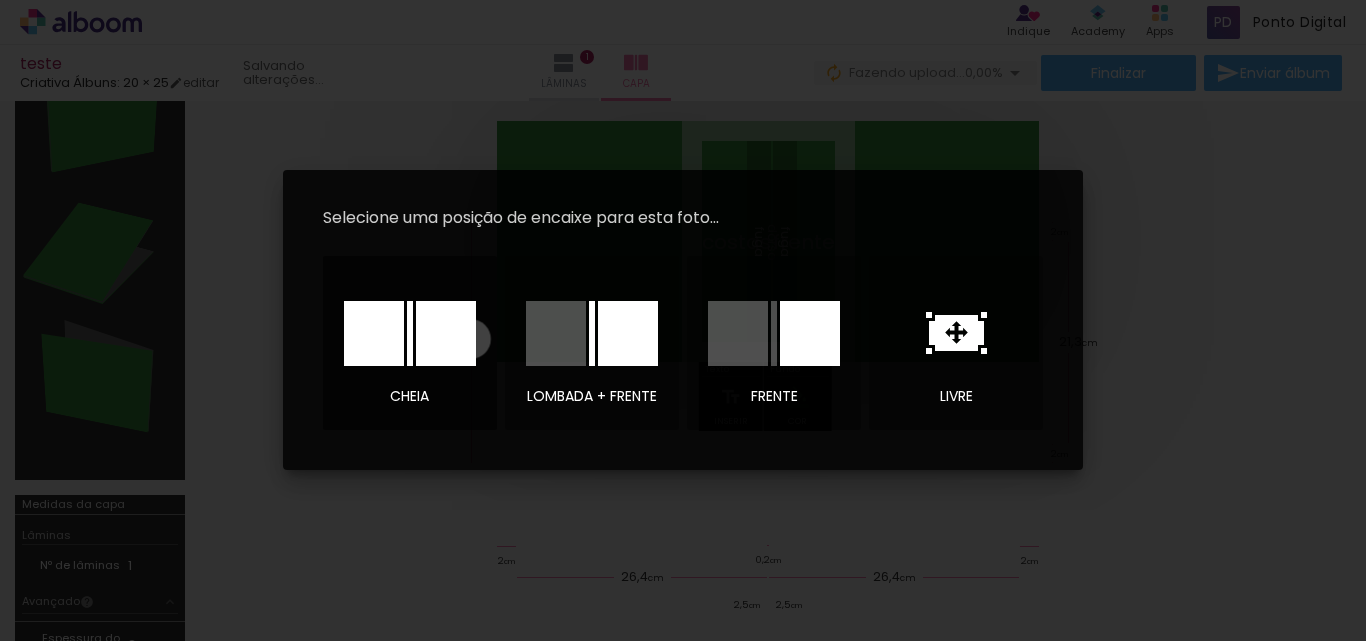 click at bounding box center [446, 333] 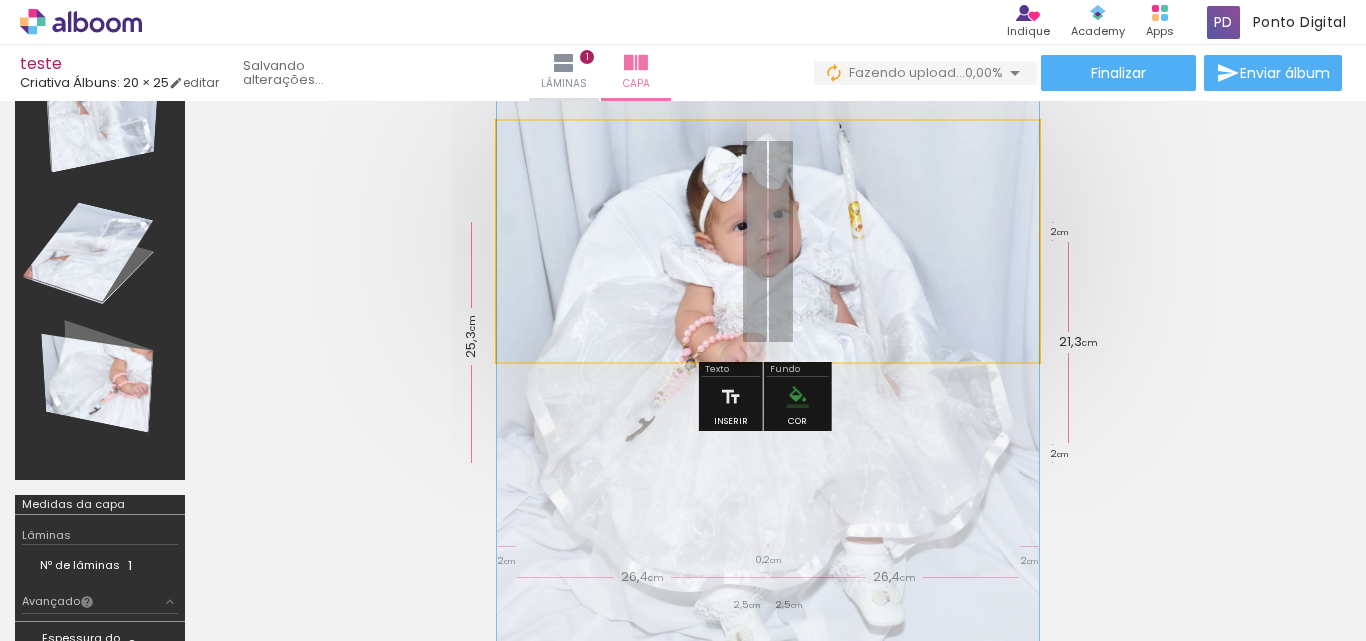 drag, startPoint x: 654, startPoint y: 224, endPoint x: 656, endPoint y: 337, distance: 113.0177 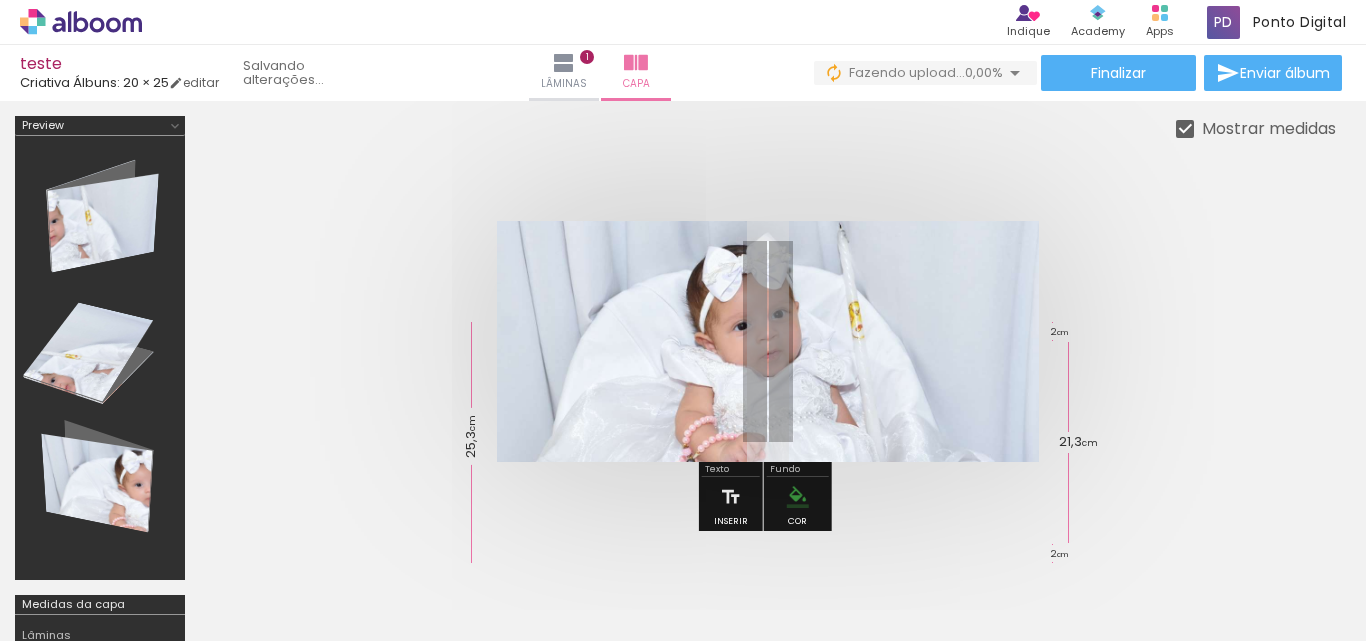 scroll, scrollTop: 100, scrollLeft: 0, axis: vertical 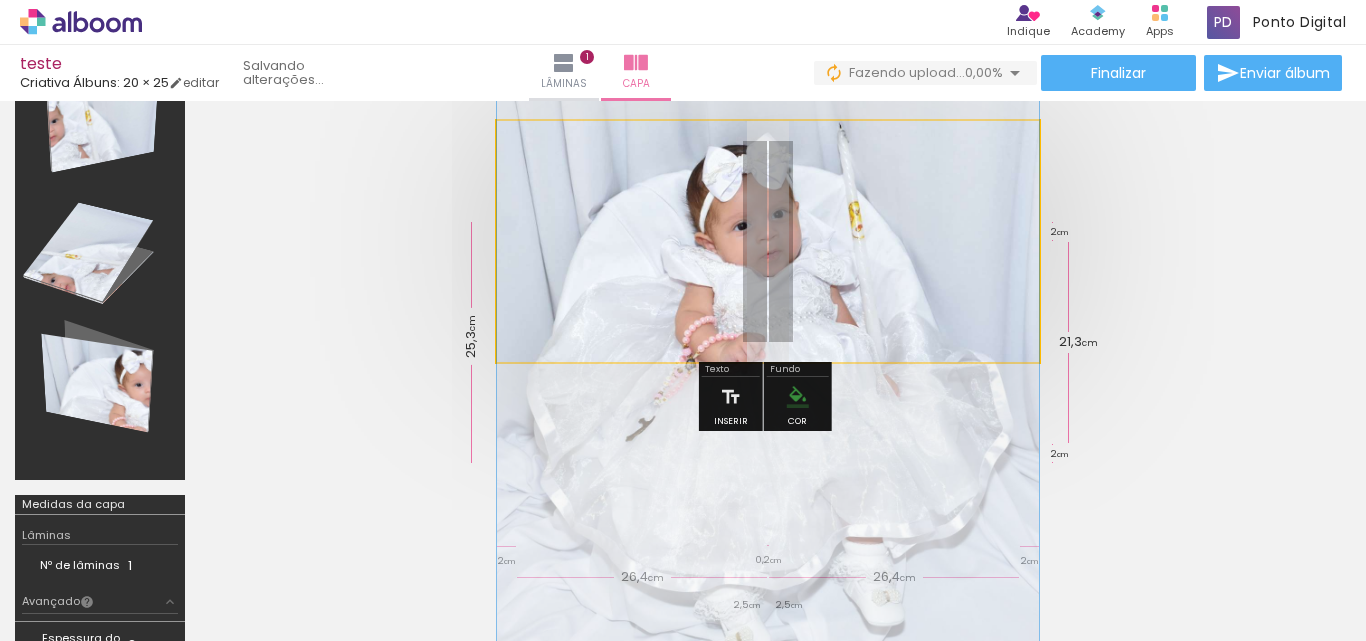 drag, startPoint x: 615, startPoint y: 254, endPoint x: 677, endPoint y: 254, distance: 62 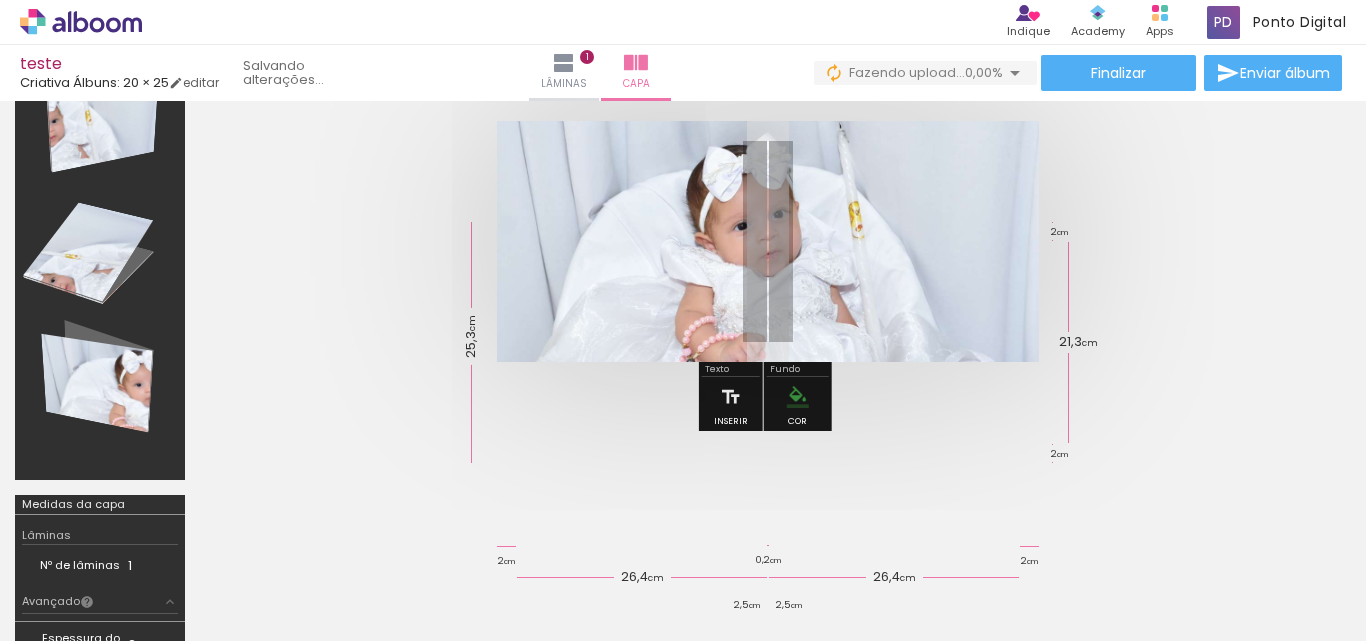 click at bounding box center [768, 241] 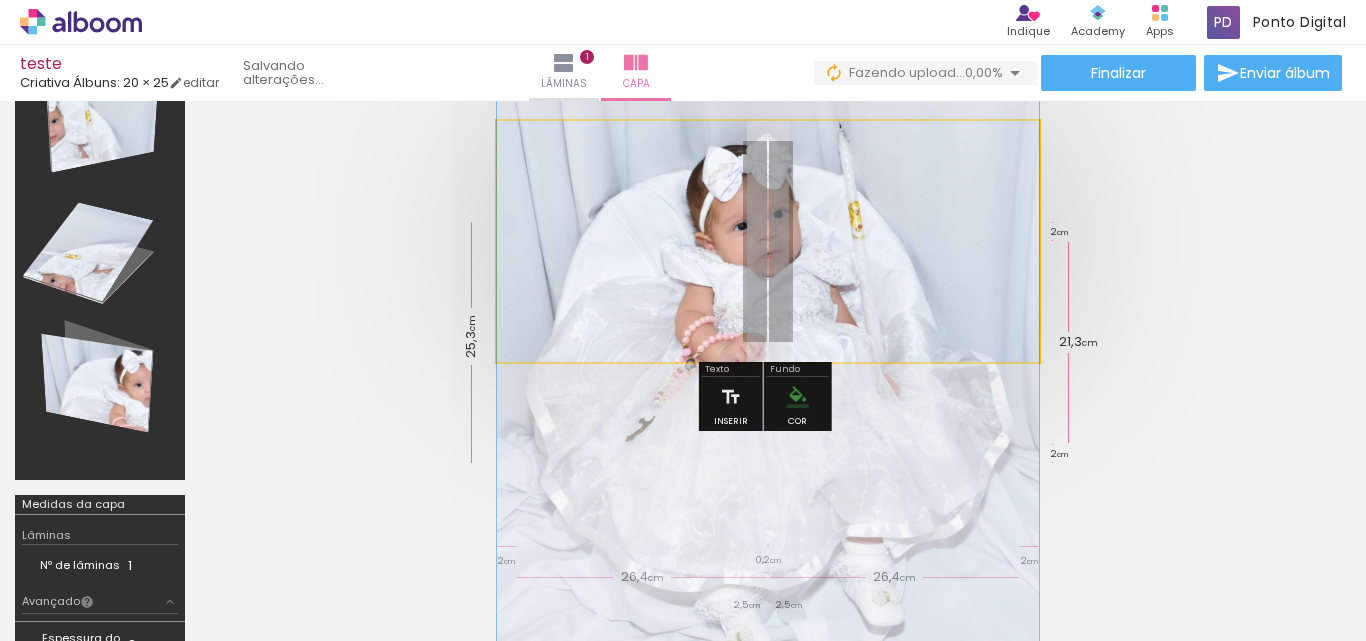 drag, startPoint x: 582, startPoint y: 181, endPoint x: 501, endPoint y: 196, distance: 82.37718 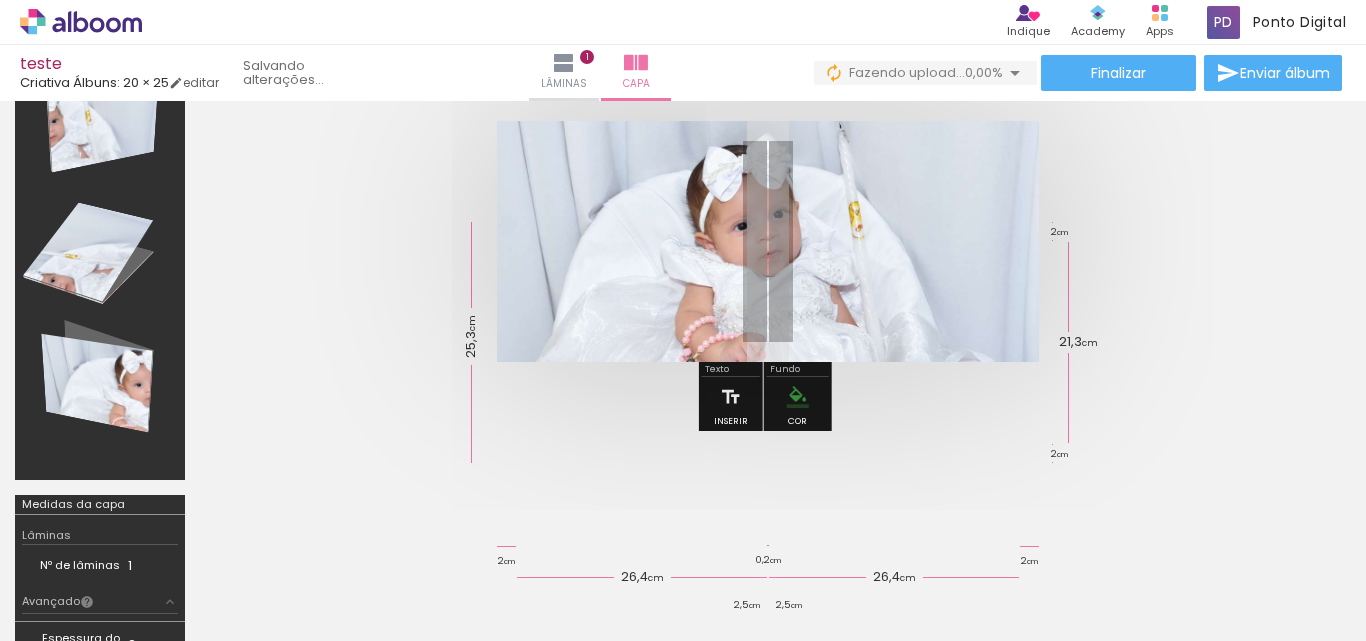 drag, startPoint x: 786, startPoint y: 173, endPoint x: 866, endPoint y: 177, distance: 80.09994 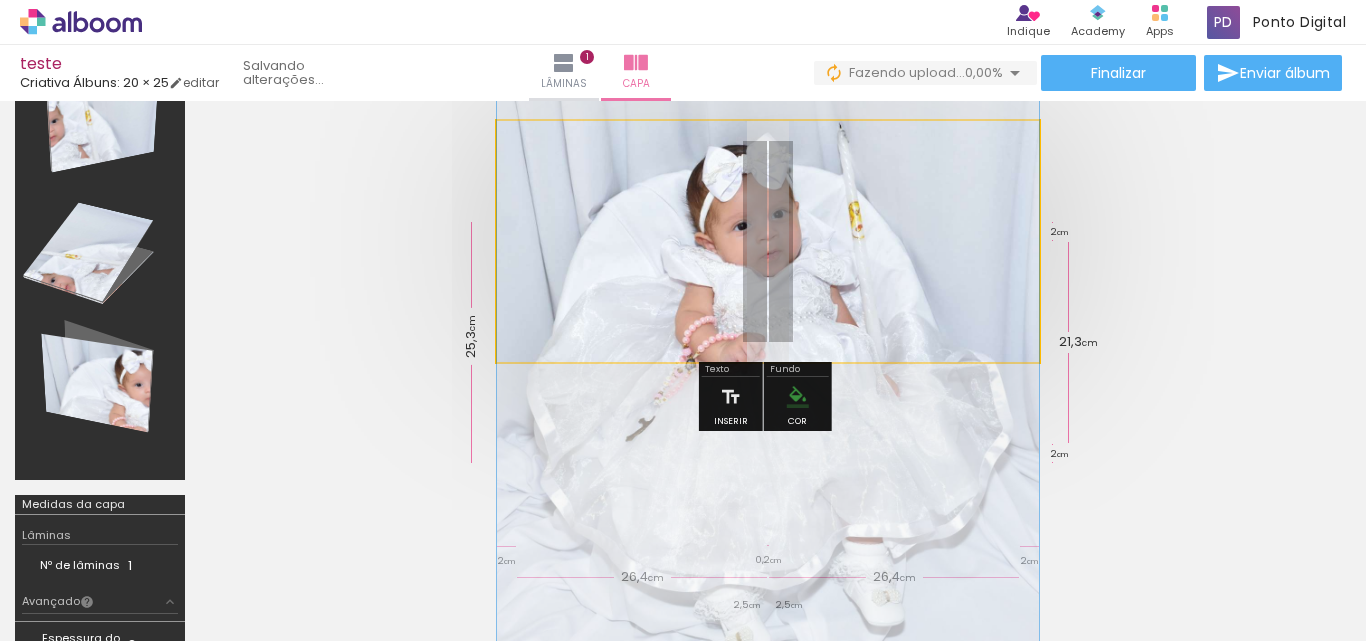 click at bounding box center [768, 241] 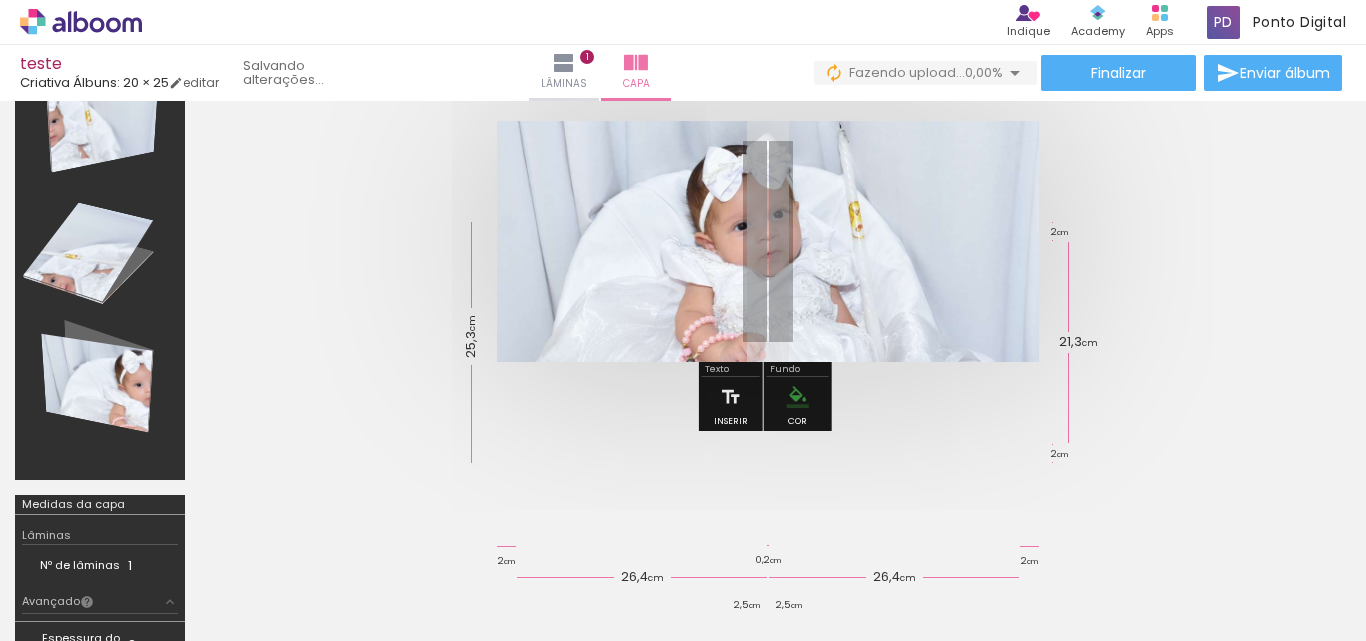 click at bounding box center [768, 241] 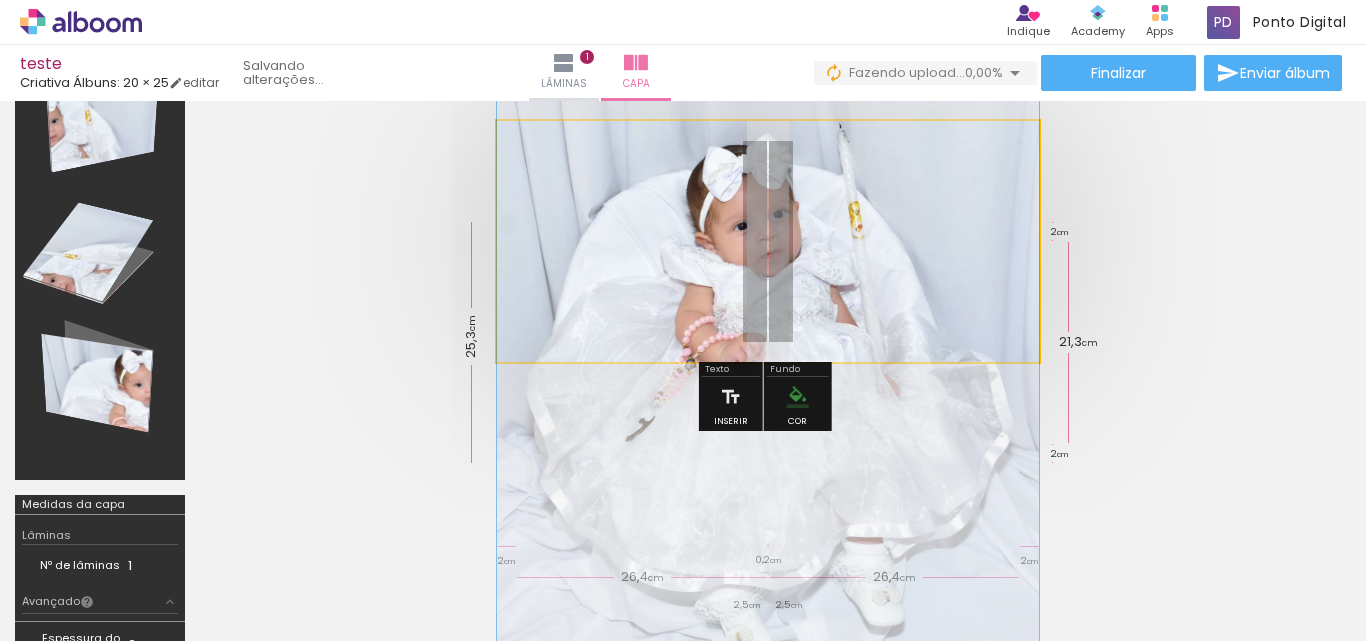 click at bounding box center [768, 241] 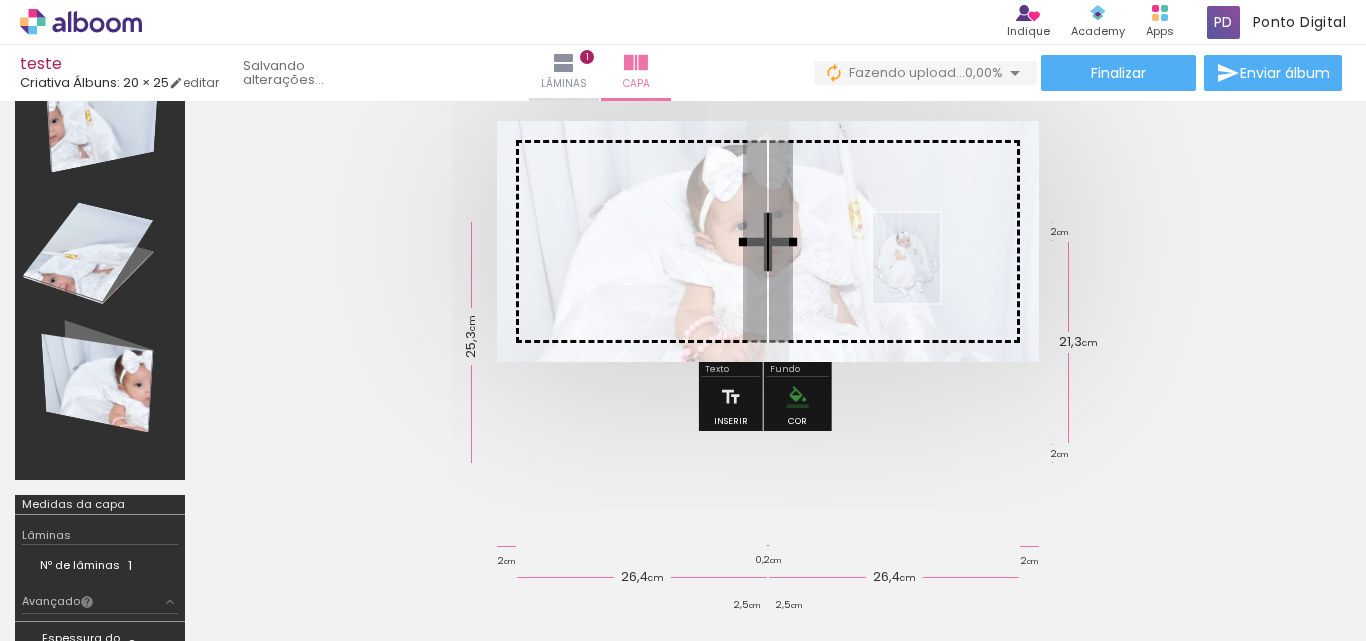 drag, startPoint x: 189, startPoint y: 556, endPoint x: 933, endPoint y: 273, distance: 796.0057 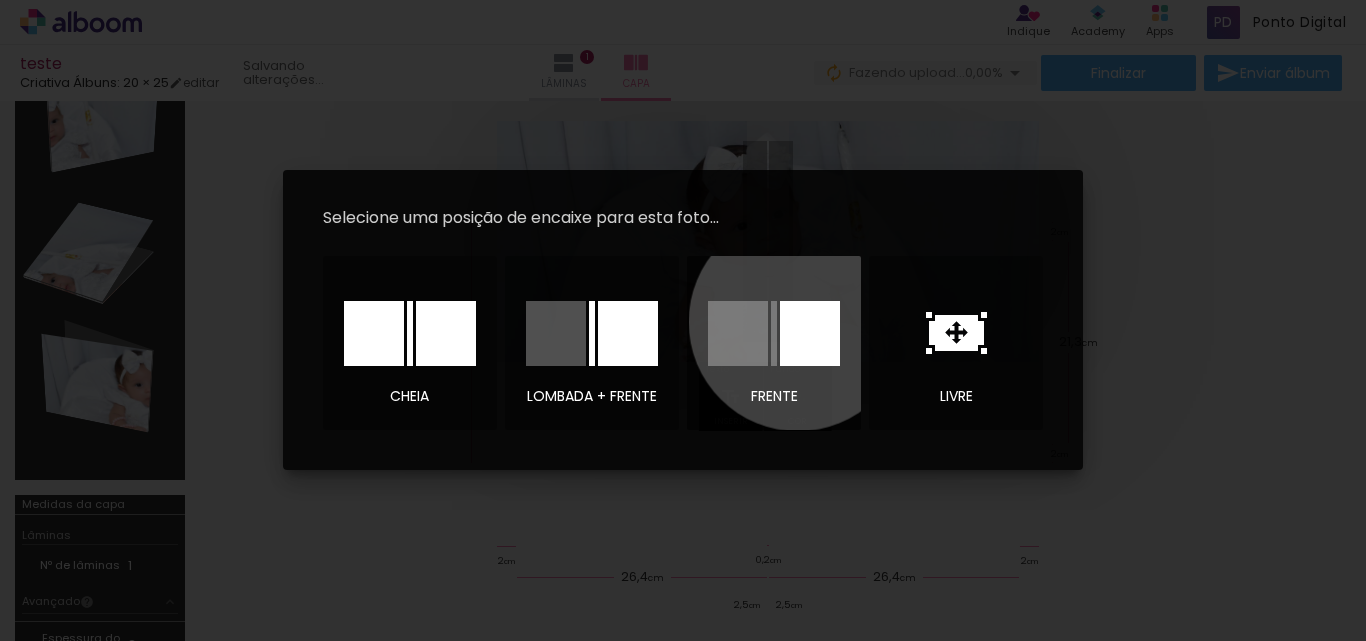 click at bounding box center (810, 333) 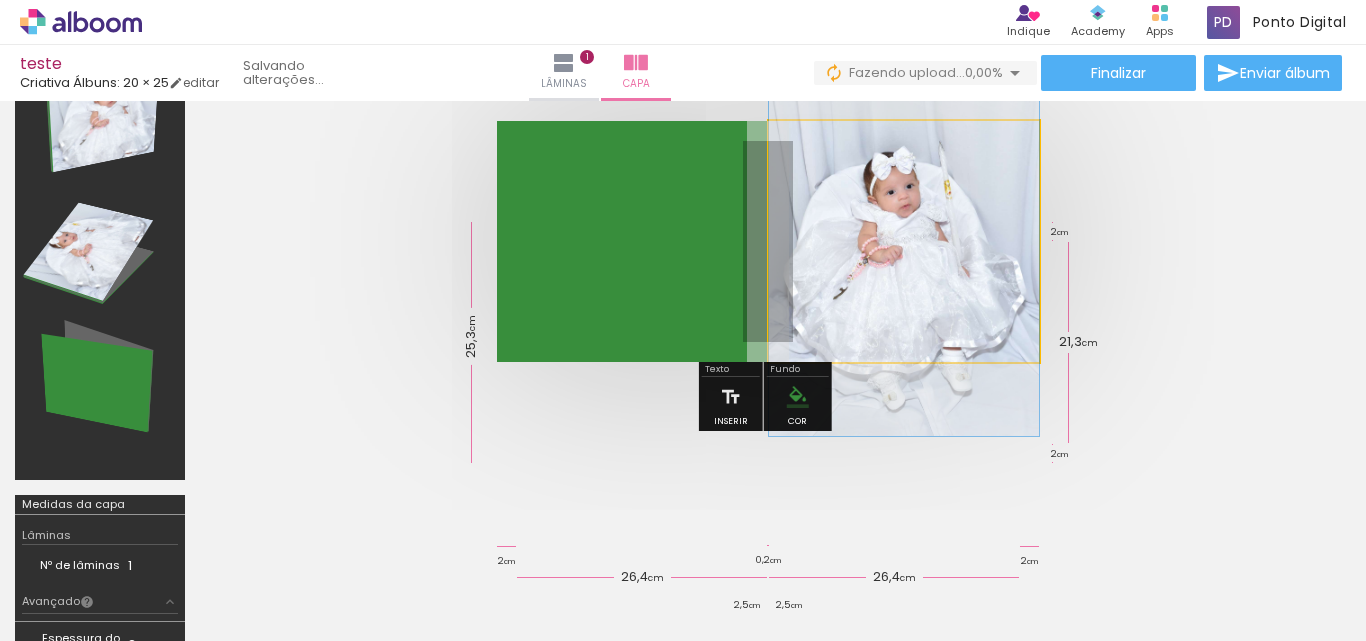 drag, startPoint x: 903, startPoint y: 233, endPoint x: 909, endPoint y: 242, distance: 10.816654 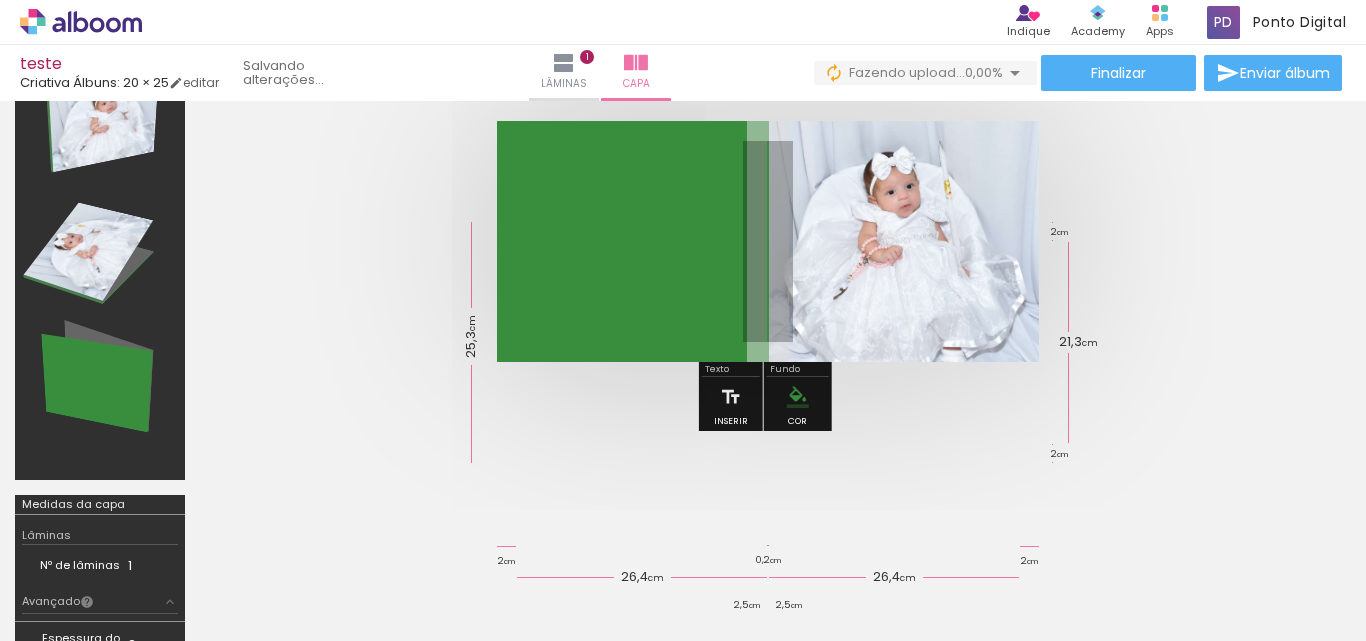 click at bounding box center [768, 241] 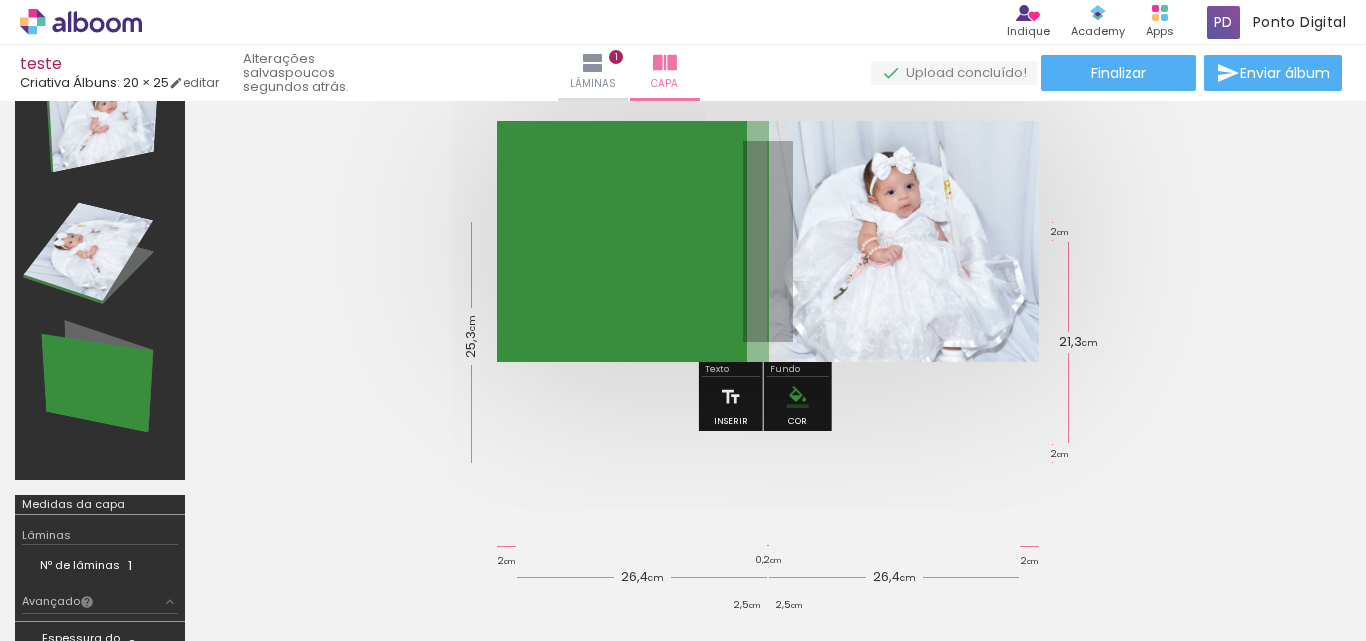 click at bounding box center [768, 241] 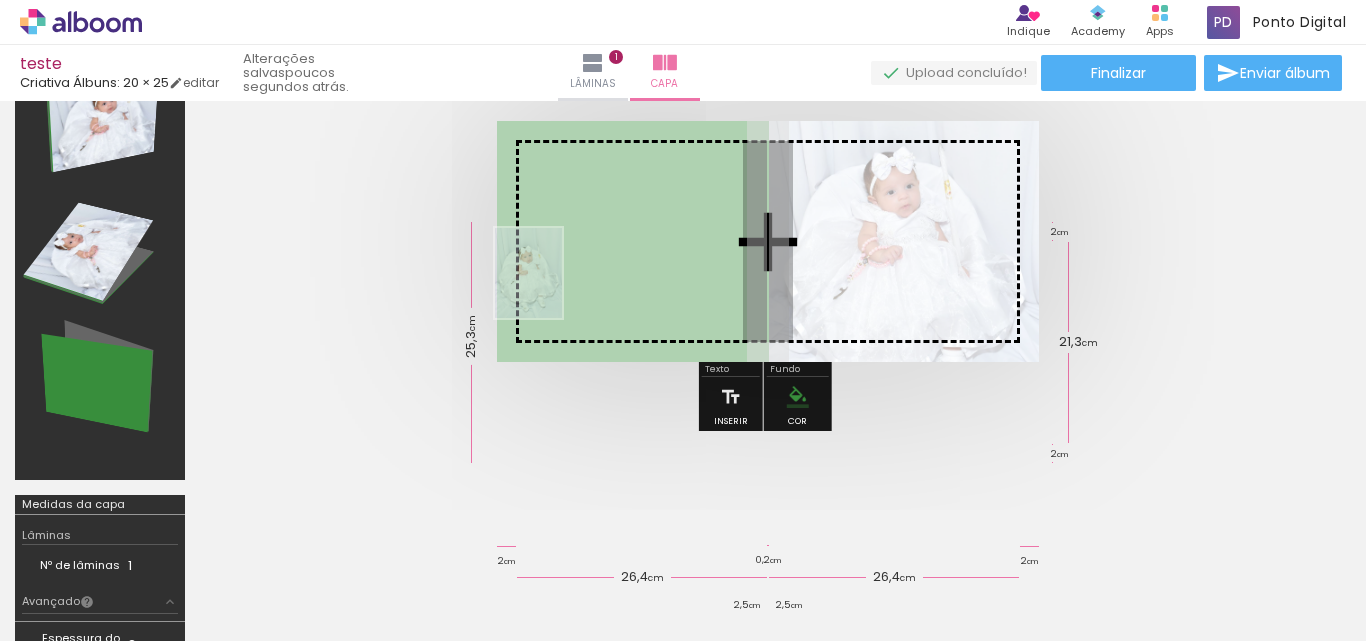 drag, startPoint x: 322, startPoint y: 494, endPoint x: 555, endPoint y: 287, distance: 311.6697 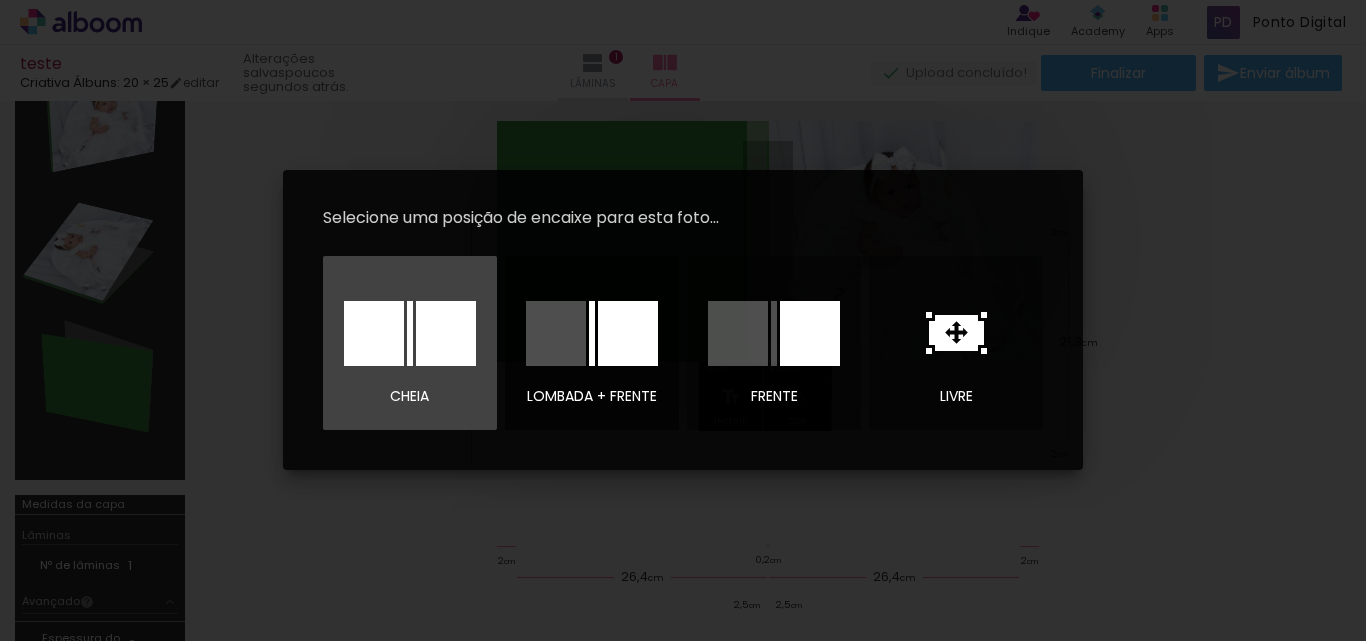 drag, startPoint x: 415, startPoint y: 347, endPoint x: 549, endPoint y: 390, distance: 140.73024 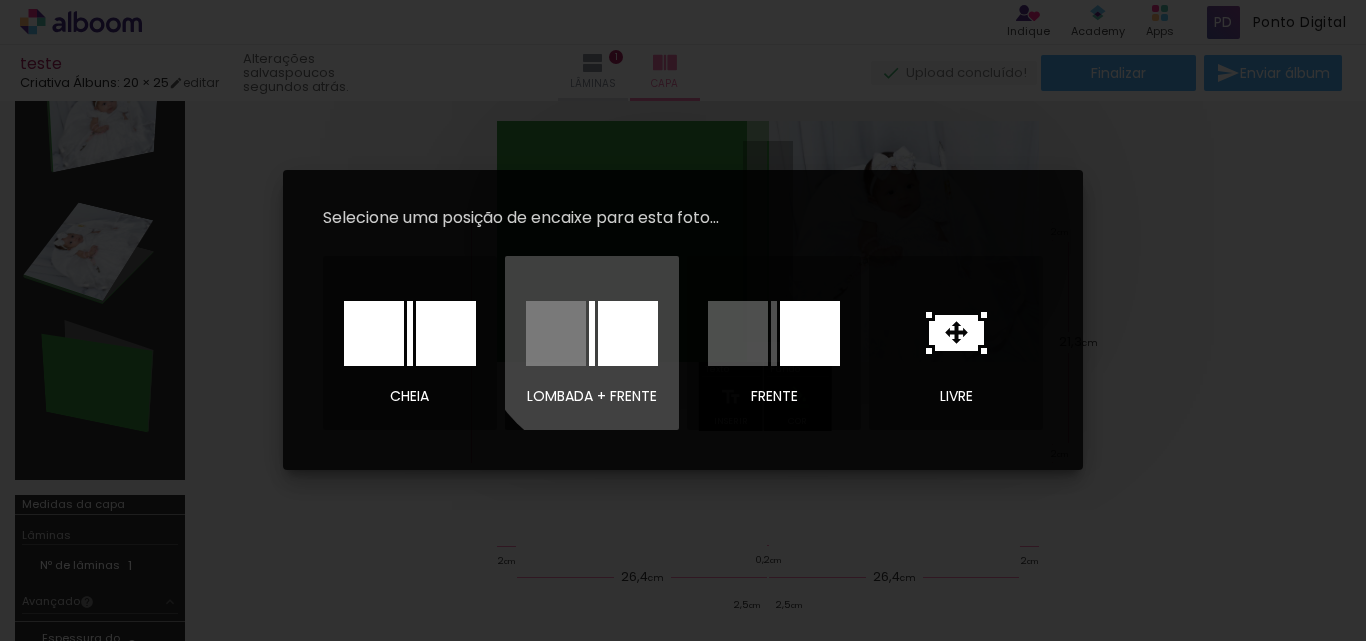 click at bounding box center (628, 333) 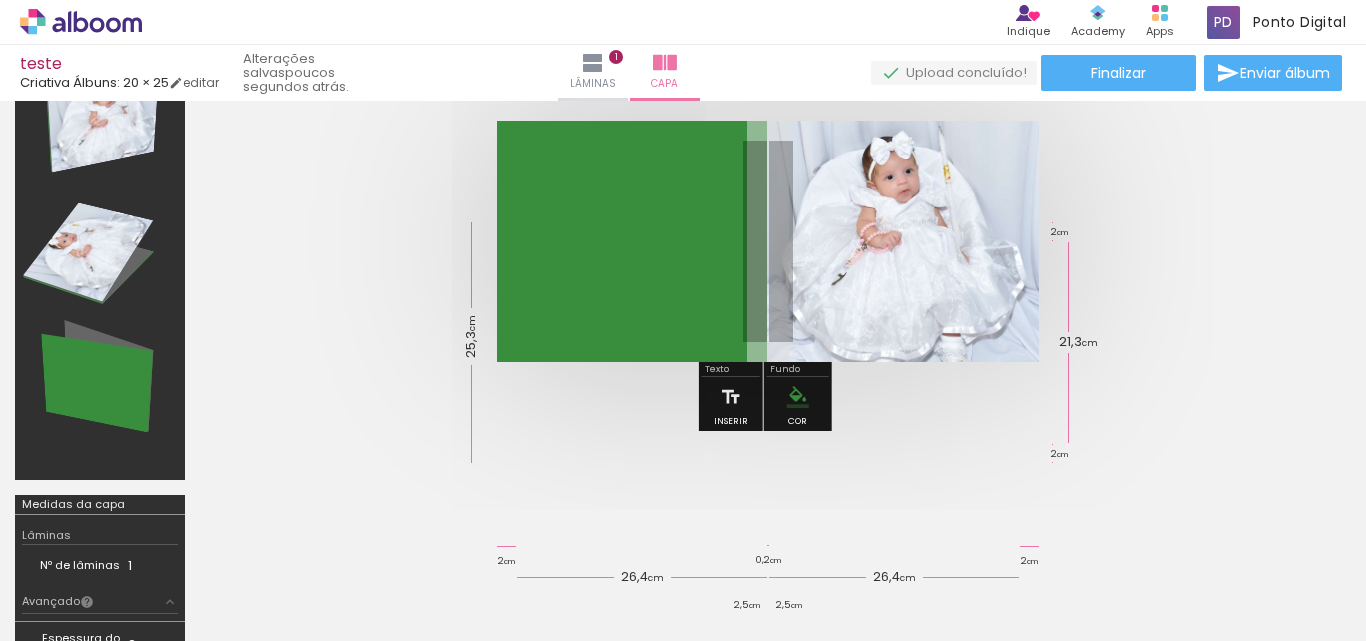 click at bounding box center [768, 241] 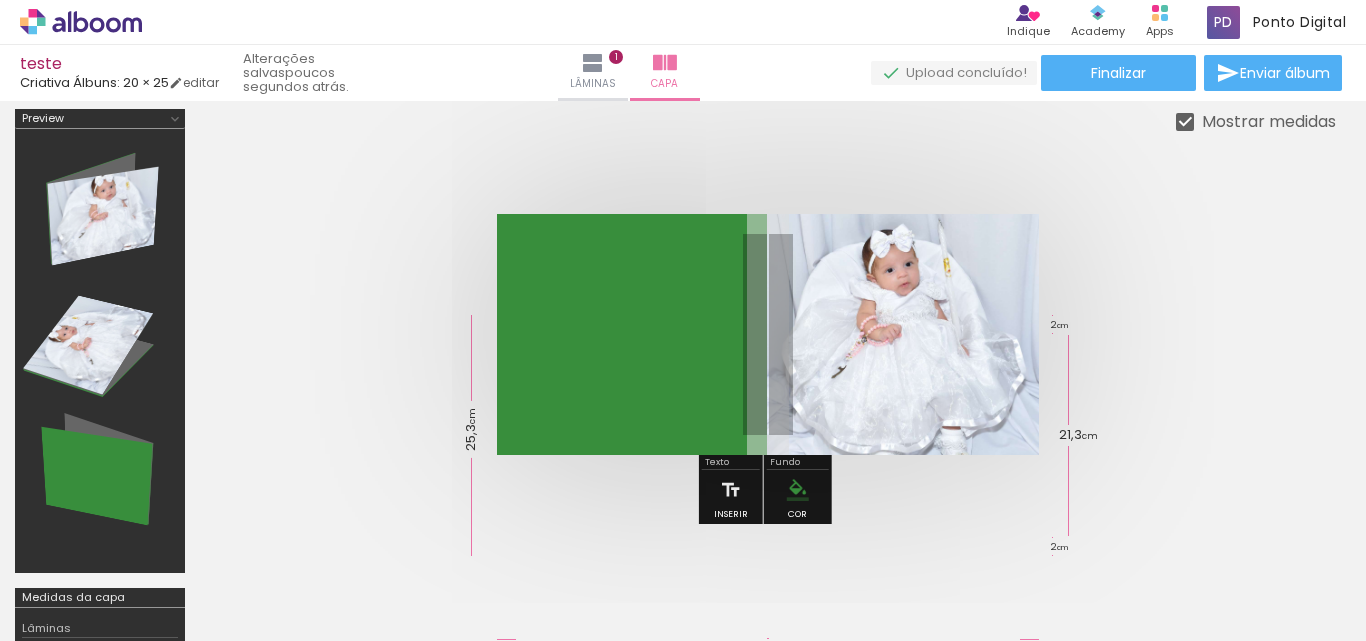 scroll, scrollTop: 0, scrollLeft: 0, axis: both 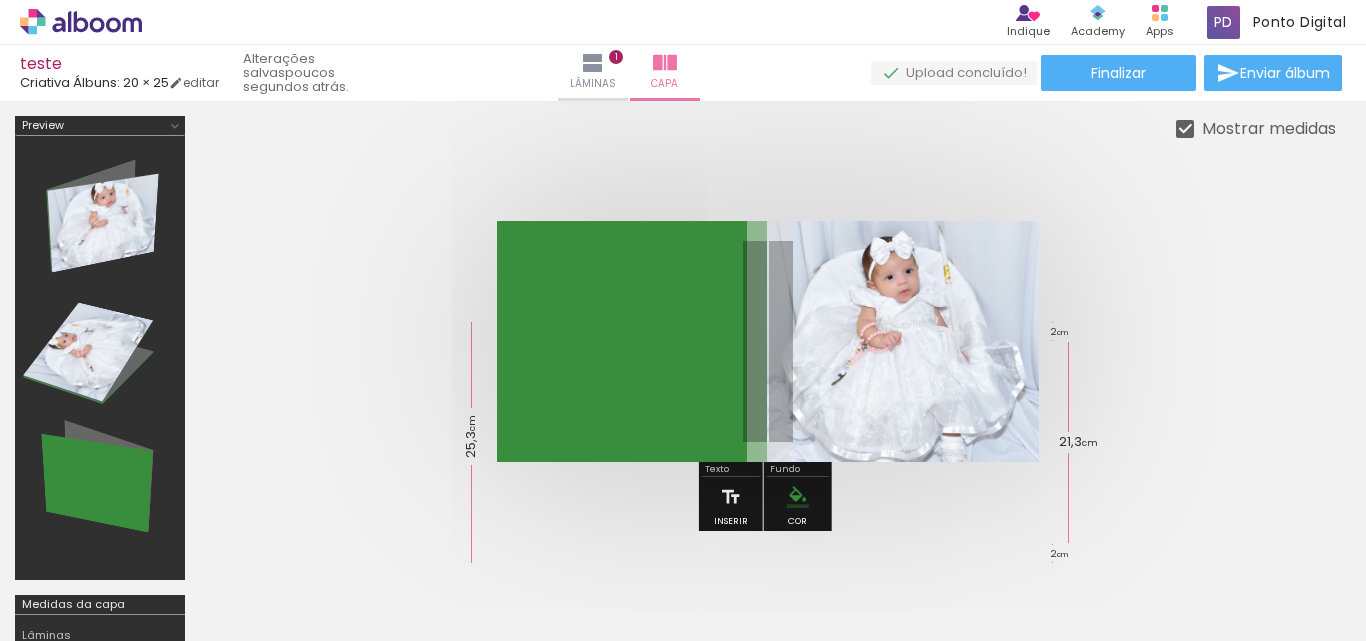 click on "#ffebee #ffcdd2 #ef9a9a #e57373 #ef5350 #f44336 #e53935 #d32f2f #c62828 #b71c1c #fce4ec #f8bbd0 #f48fb1 #f06292 #ec407a #e91e63 #d81b60 #c2185b #ad1457 #880e4f #f3e5f5 #e1bee7 #ce93d8 #ba68c8 #ab47bc #9c27b0 #8e24aa #7b1fa2 #6a1b9a #4a148c #ede7f6 #d1c4e9 #b39ddb #9575cd #7e57c2 #673ab7 #5e35b1 #512da8 #4527a0 #311b92 #e8eaf6 #c5cae9 #9fa8da #7986cb #5c6bc0 #3f51b5 #3949ab #303f9f #283593 #1a237e #e3f2fd #bbdefb #90caf9 #64b5f6 #42a5f5 #2196f3 #1e88e5 #1976d2 #1565c0 #0d47a1 #e1f5fe #b3e5fc #81d4fa #4fc3f7 #29b6f6 #03a9f4 #039be5 #0288d1 #0277bd #01579b #e0f7fa #b2ebf2 #80deea #4dd0e1 #26c6da #00bcd4 #00acc1 #0097a7 #00838f #006064 #e0f2f1 #b2dfdb #80cbc4 #4db6ac #26a69a #009688 #00897b #00796b #00695c #004d40 #e8f5e9 #c8e6c9 #a5d6a7 #81c784 #66bb6a #4caf50 #43a047 #388e3c #2e7d32 #1b5e20 #f1f8e9 #dcedc8 #c5e1a5 #aed581 #9ccc65 #8bc34a #7cb342 #689f38 #558b2f #33691e #f9fbe7 #f0f4c3 #e6ee9c #dce775 #d4e157 #cddc39 #c0ca33 #afb42b #9e9d24 #827717 #fffde7 #fff9c4 #fff59d #fff176 #ffee58 #ffeb3b #fdd835 #fbc02d" at bounding box center [798, 497] 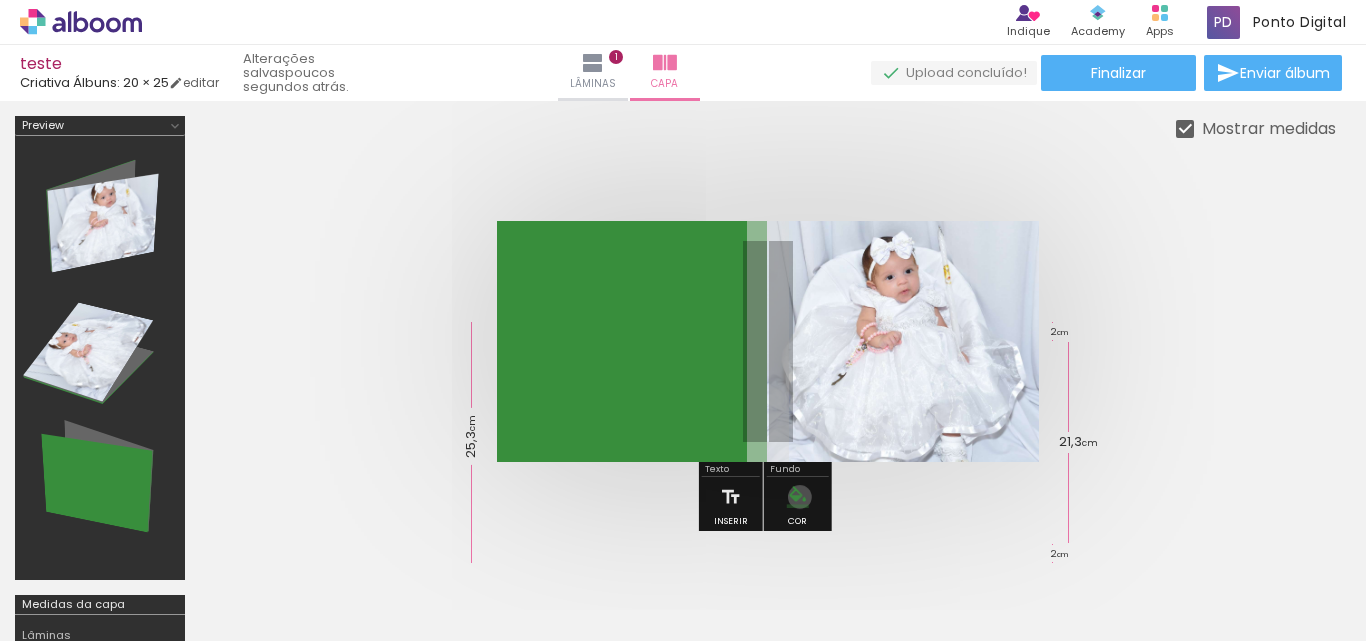 click at bounding box center [798, 497] 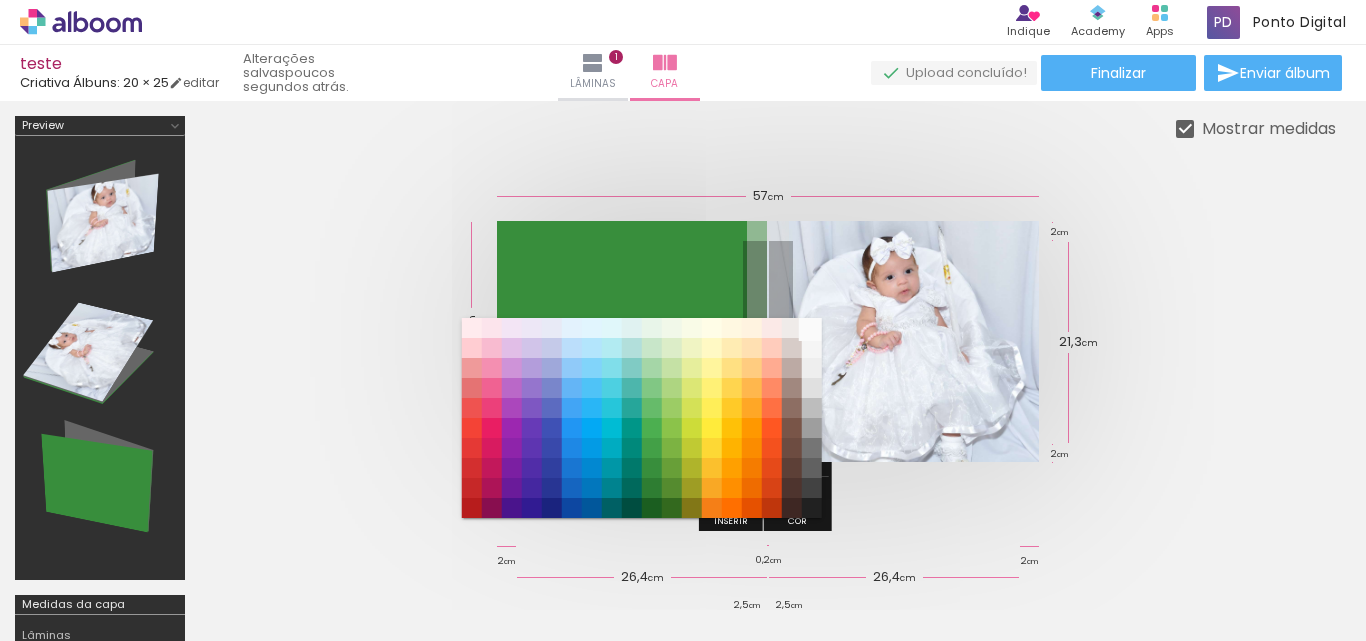 click on "#fafafa" at bounding box center [811, 328] 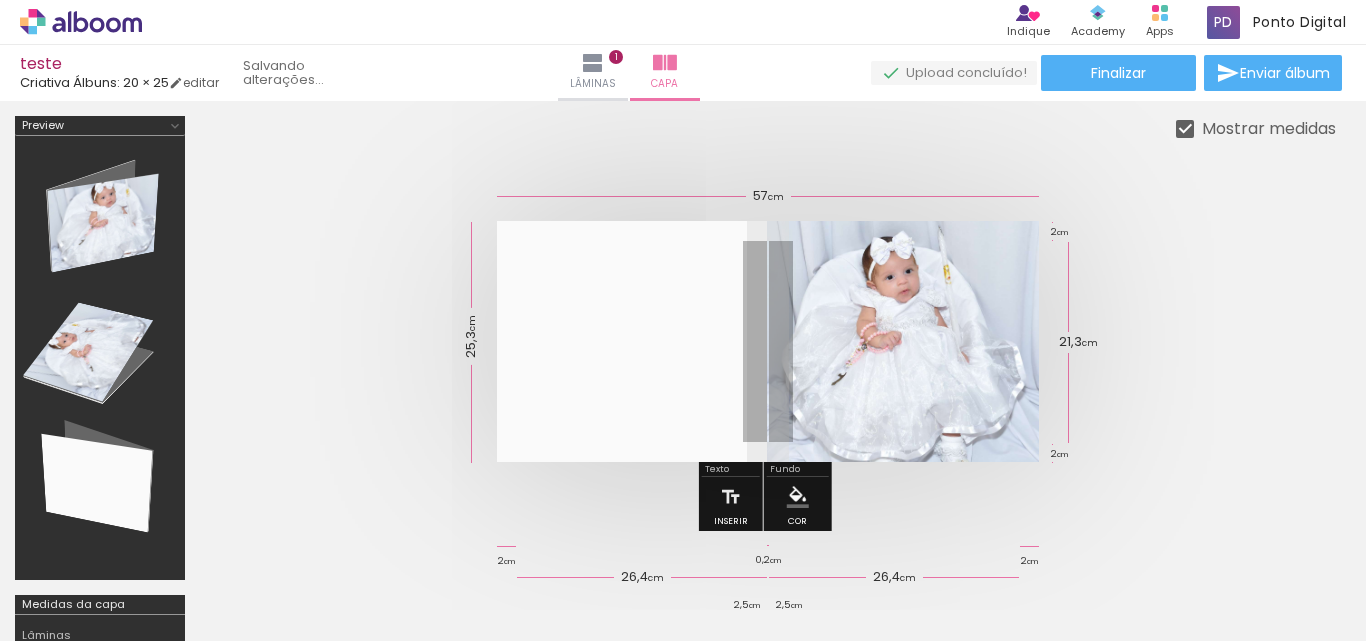 click at bounding box center [768, 341] 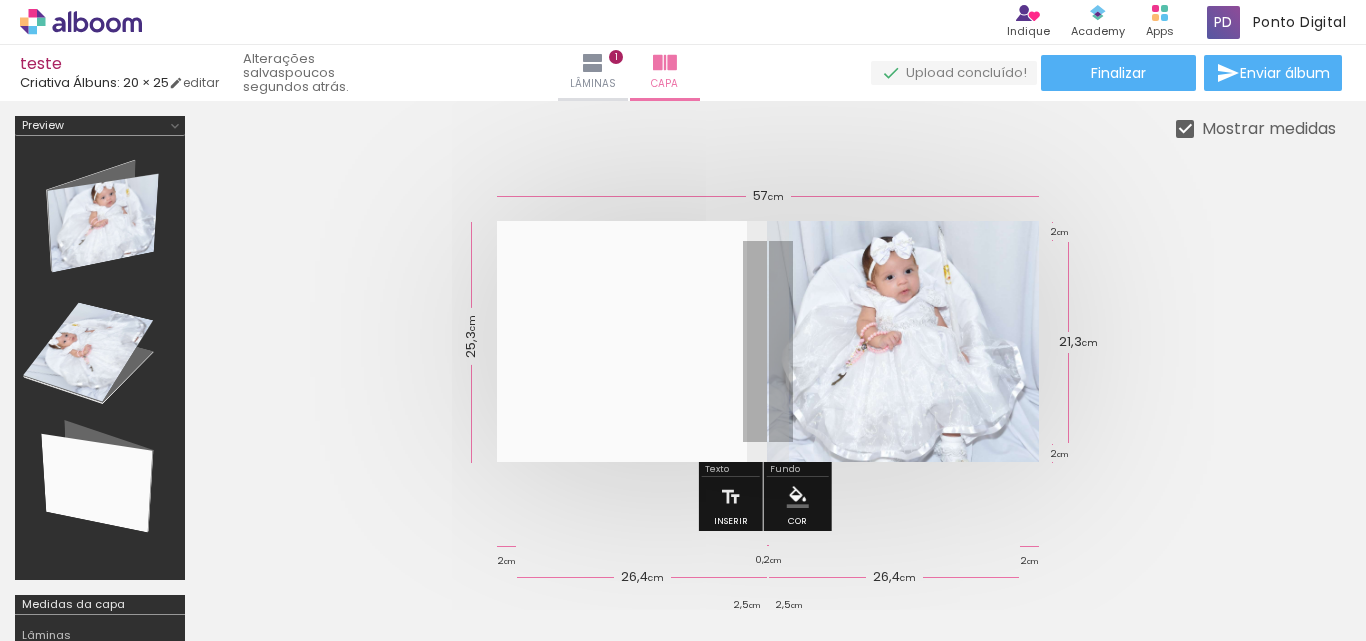 click at bounding box center [768, 341] 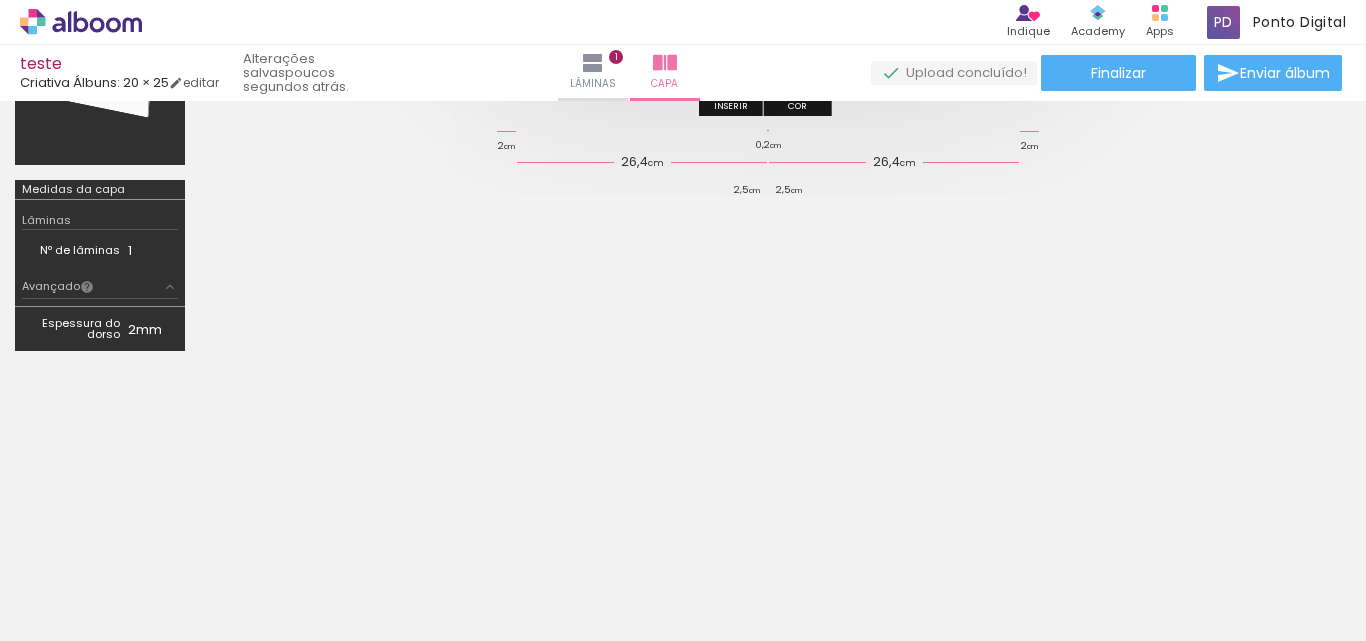 click at bounding box center (200, 573) 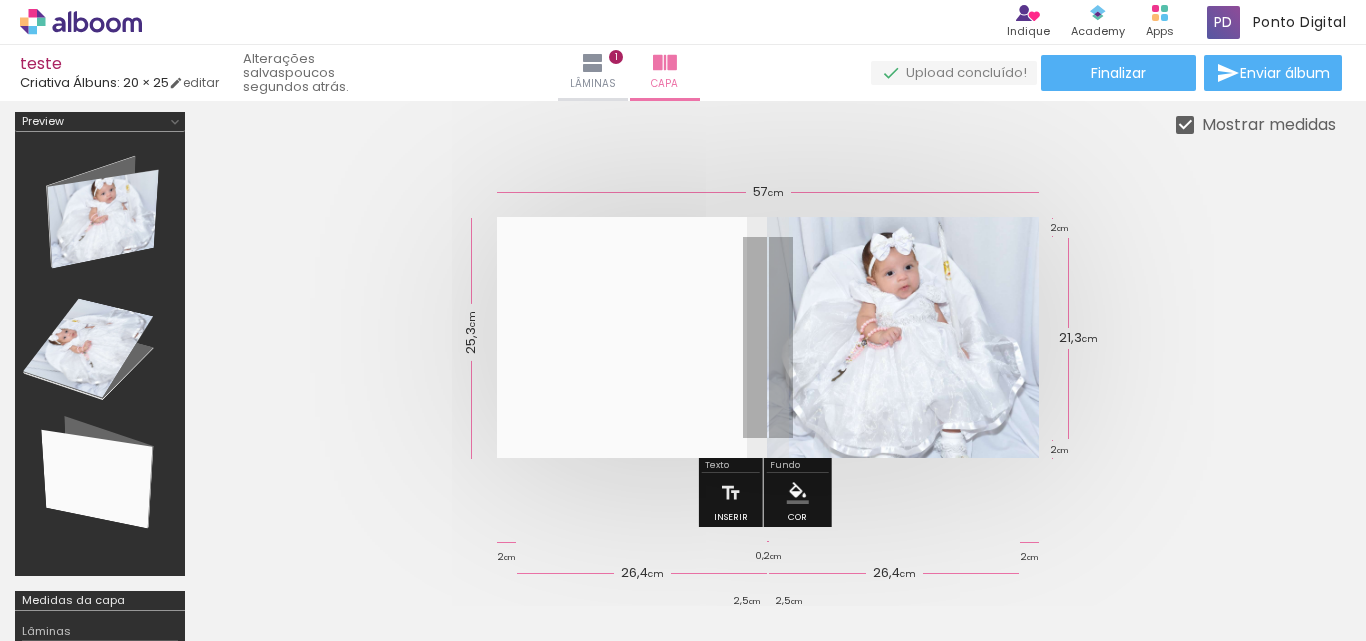 scroll, scrollTop: 0, scrollLeft: 0, axis: both 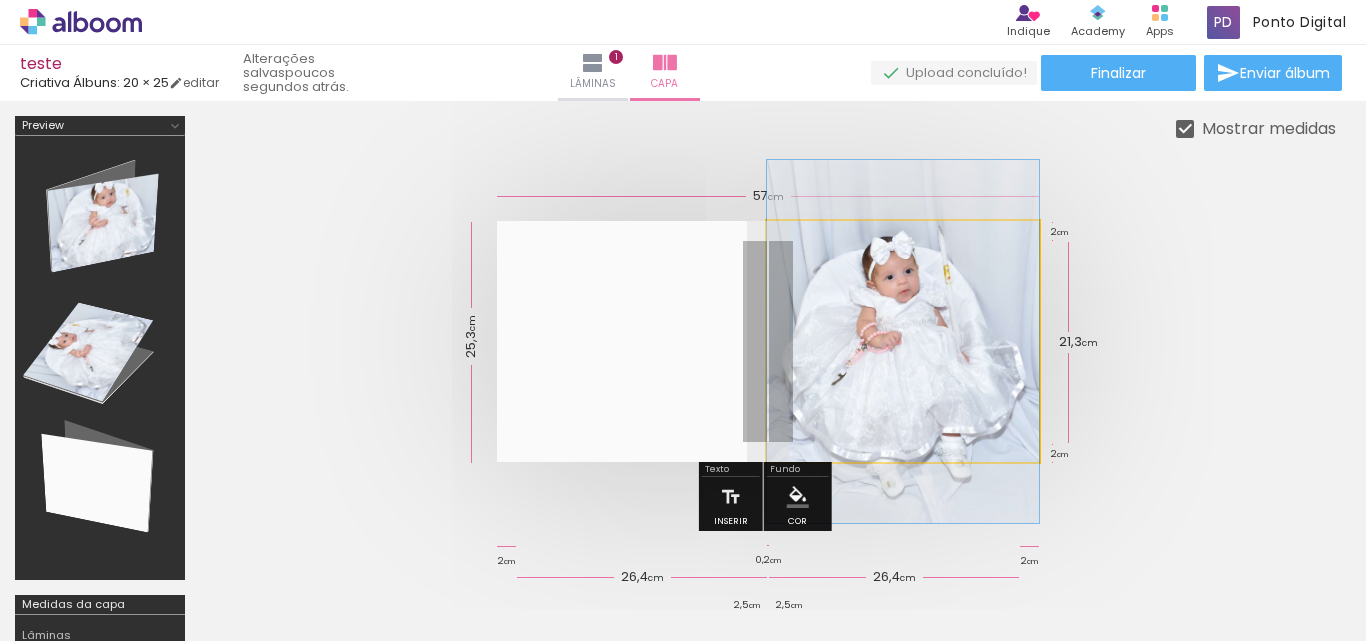 click at bounding box center [903, 341] 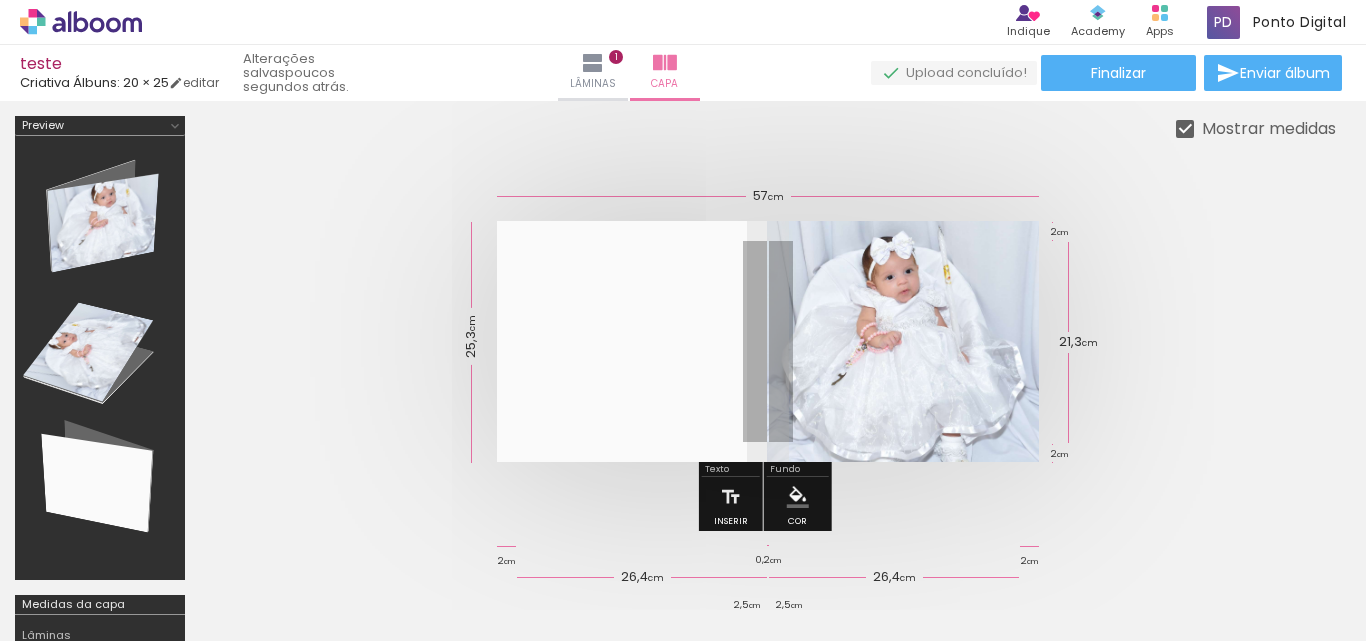 drag, startPoint x: 904, startPoint y: 402, endPoint x: 204, endPoint y: 559, distance: 717.3904 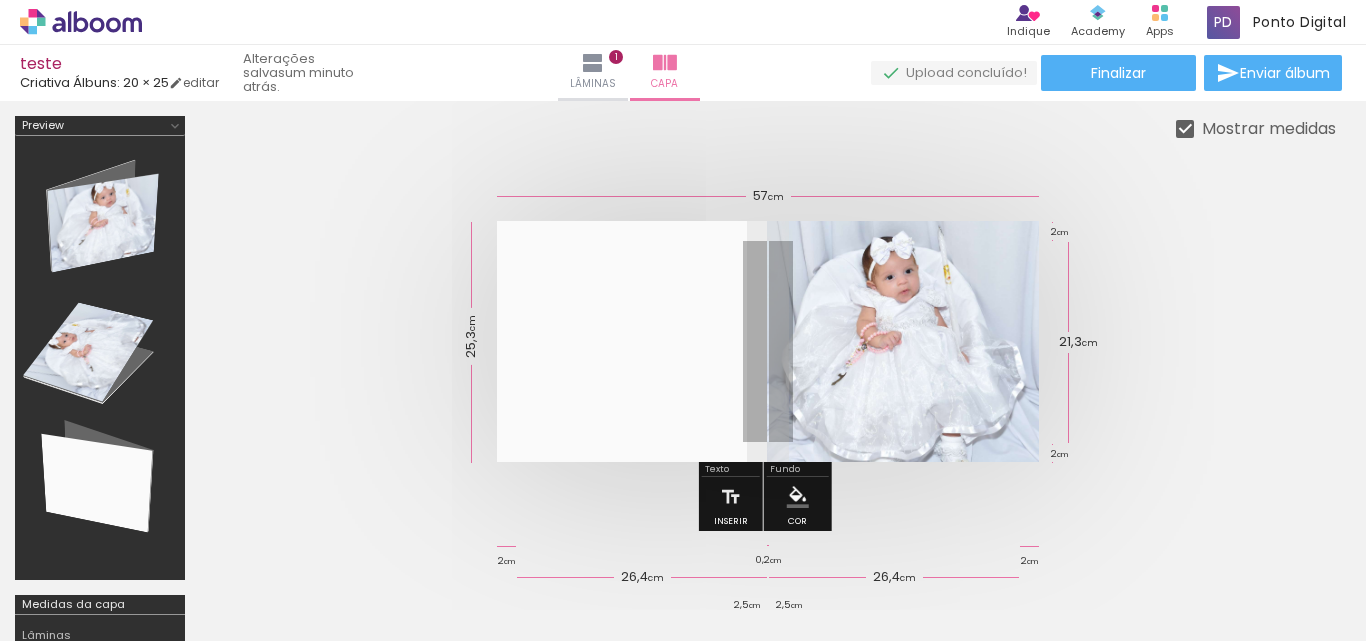 click at bounding box center [768, 341] 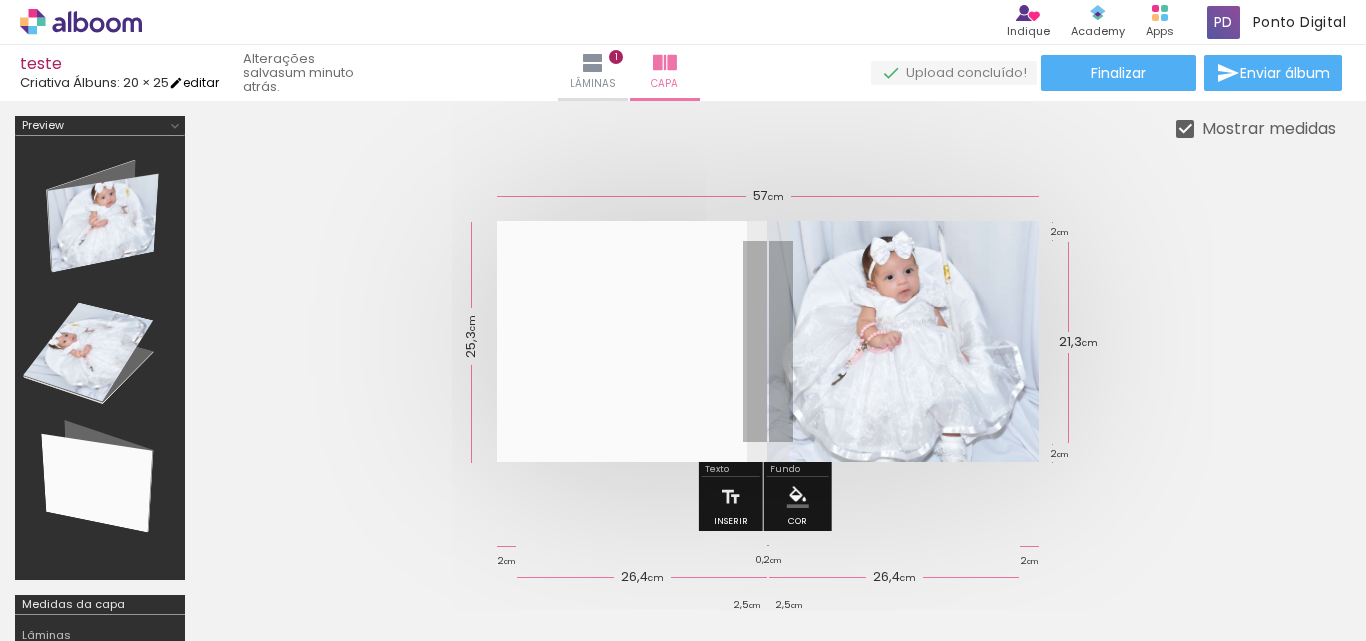 click on "editar" at bounding box center (194, 82) 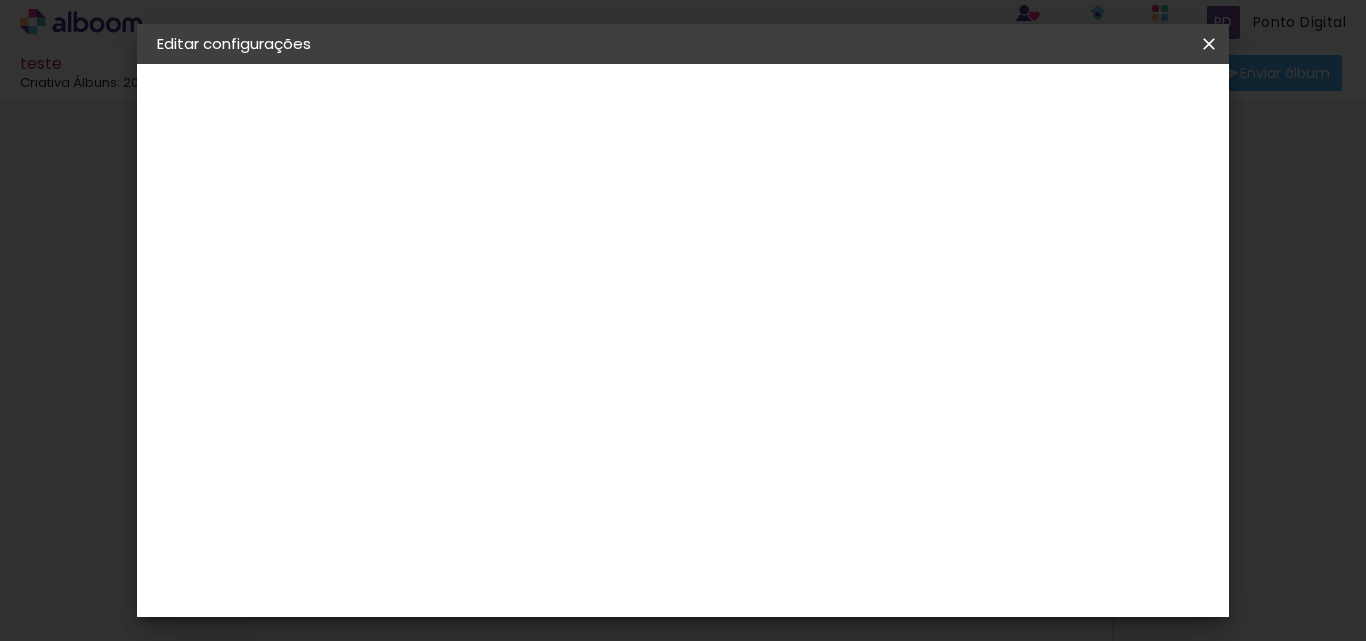 click on "2" at bounding box center (468, 215) 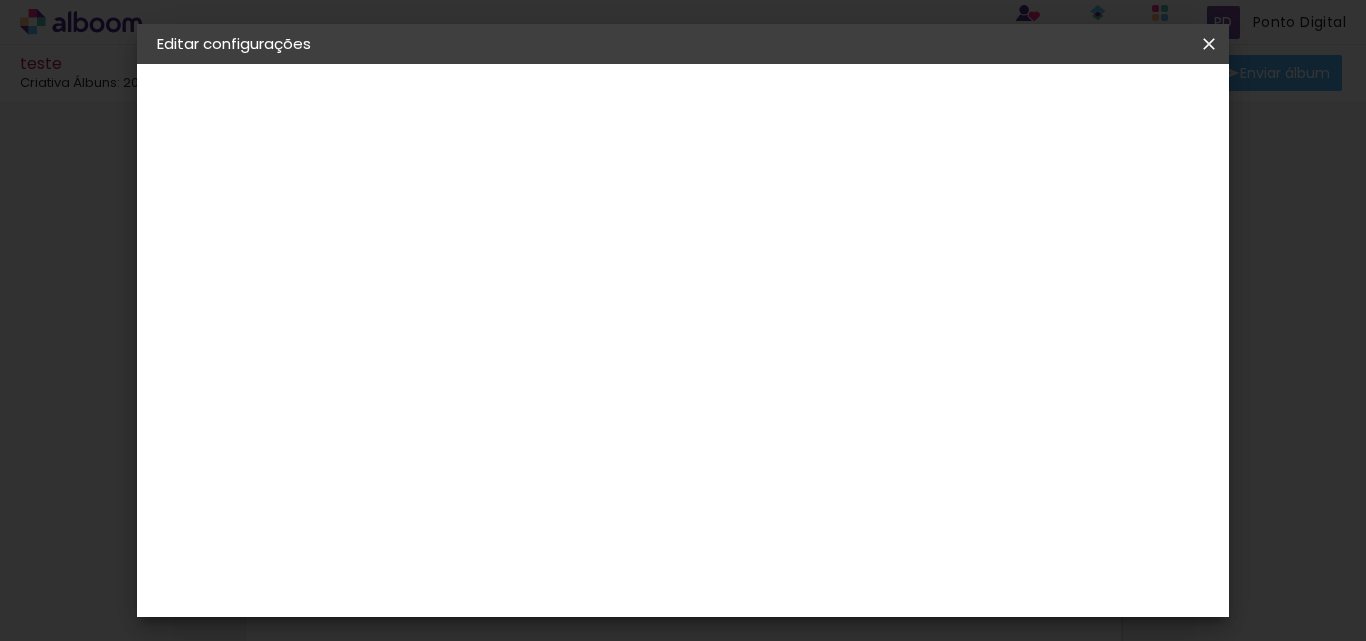 drag, startPoint x: 1216, startPoint y: 41, endPoint x: 716, endPoint y: 105, distance: 504.07935 